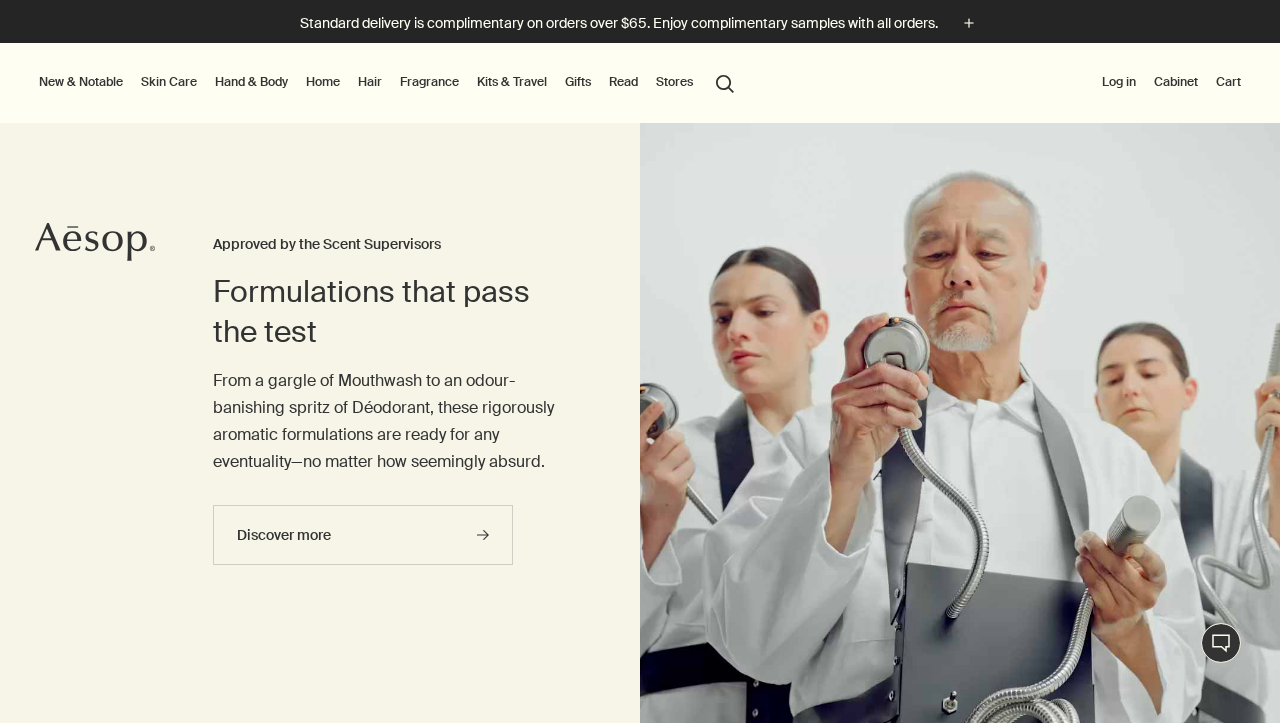 scroll, scrollTop: 0, scrollLeft: 0, axis: both 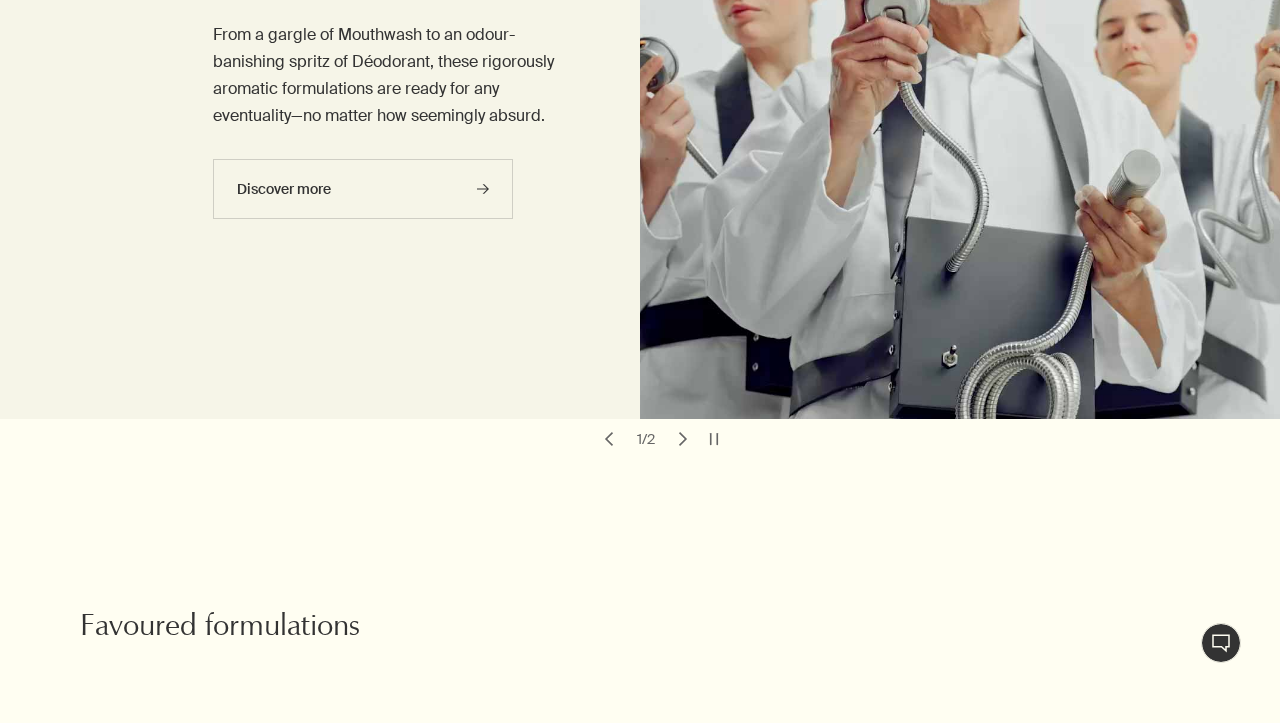 click on "chevron" at bounding box center (683, 439) 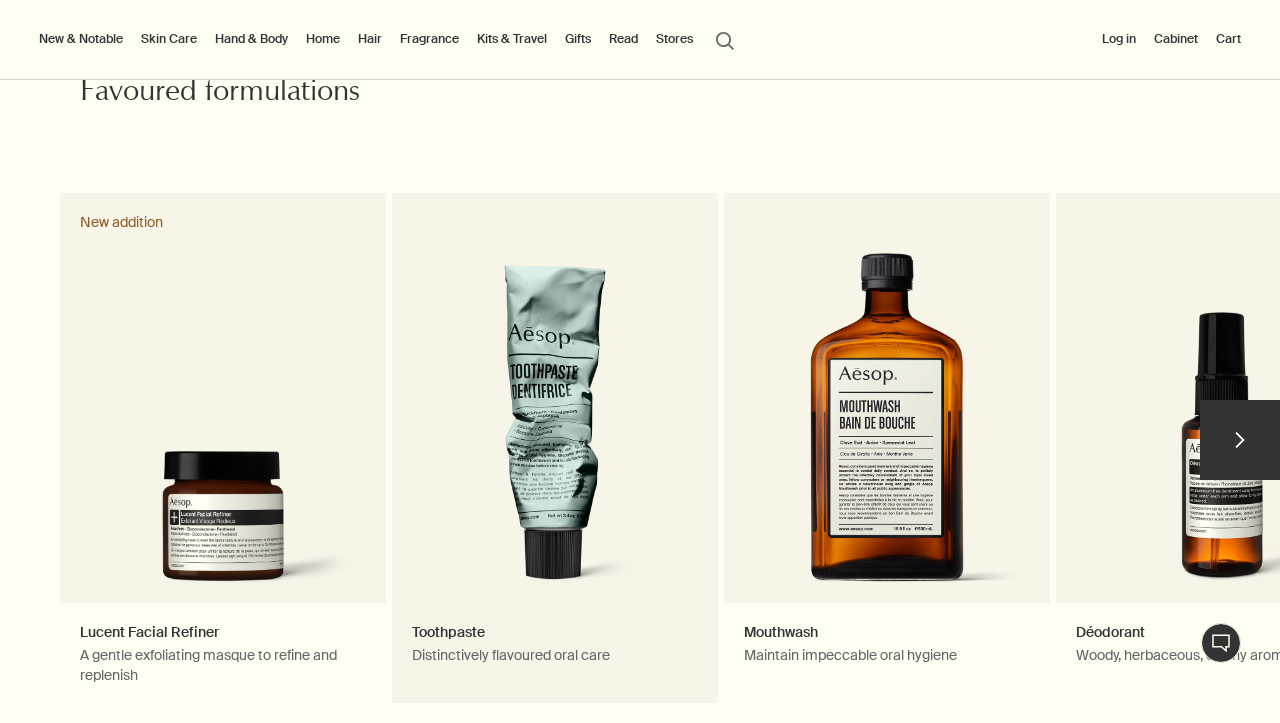 scroll, scrollTop: 877, scrollLeft: 0, axis: vertical 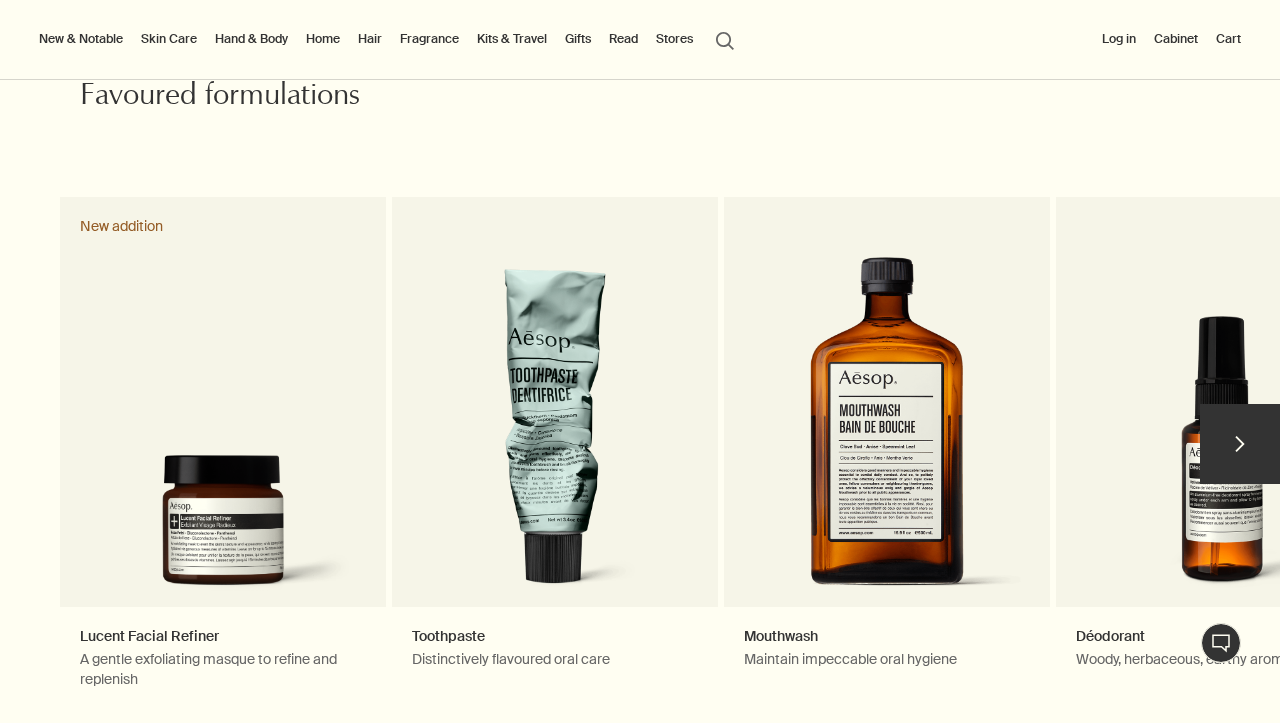 click on "chevron" at bounding box center [1240, 444] 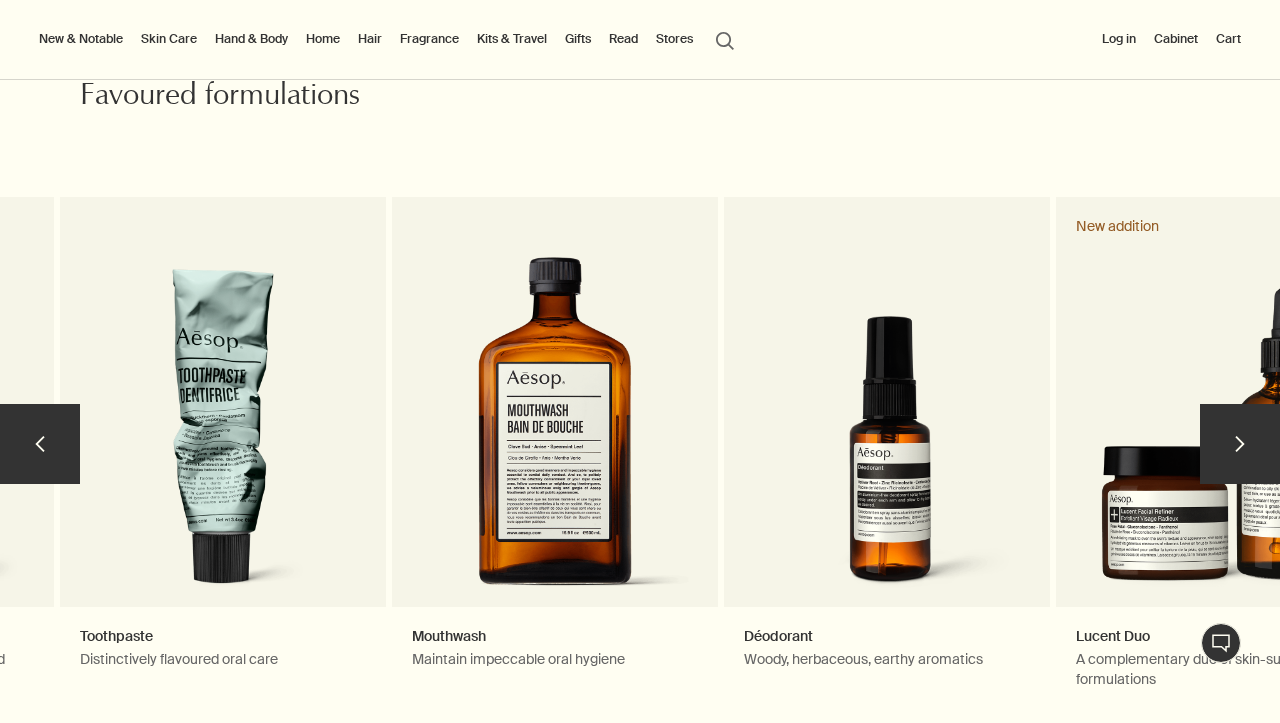 click on "chevron" at bounding box center (1240, 444) 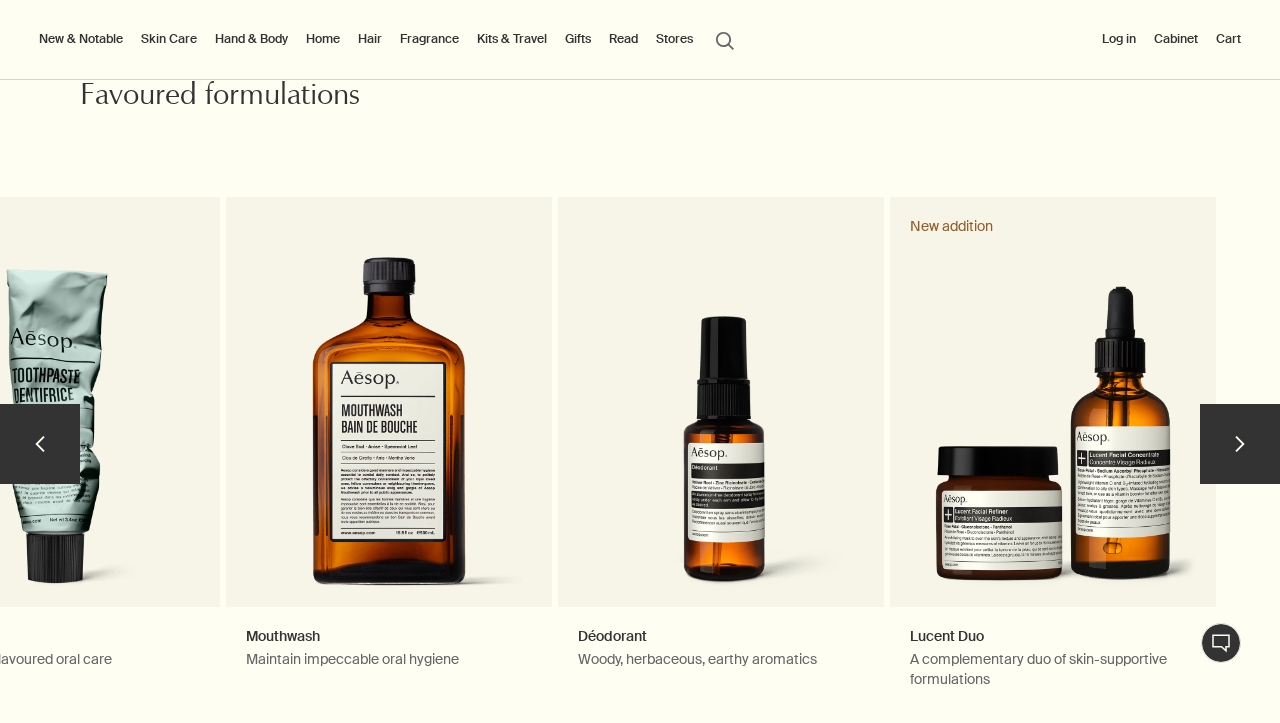 click on "chevron" at bounding box center [1240, 444] 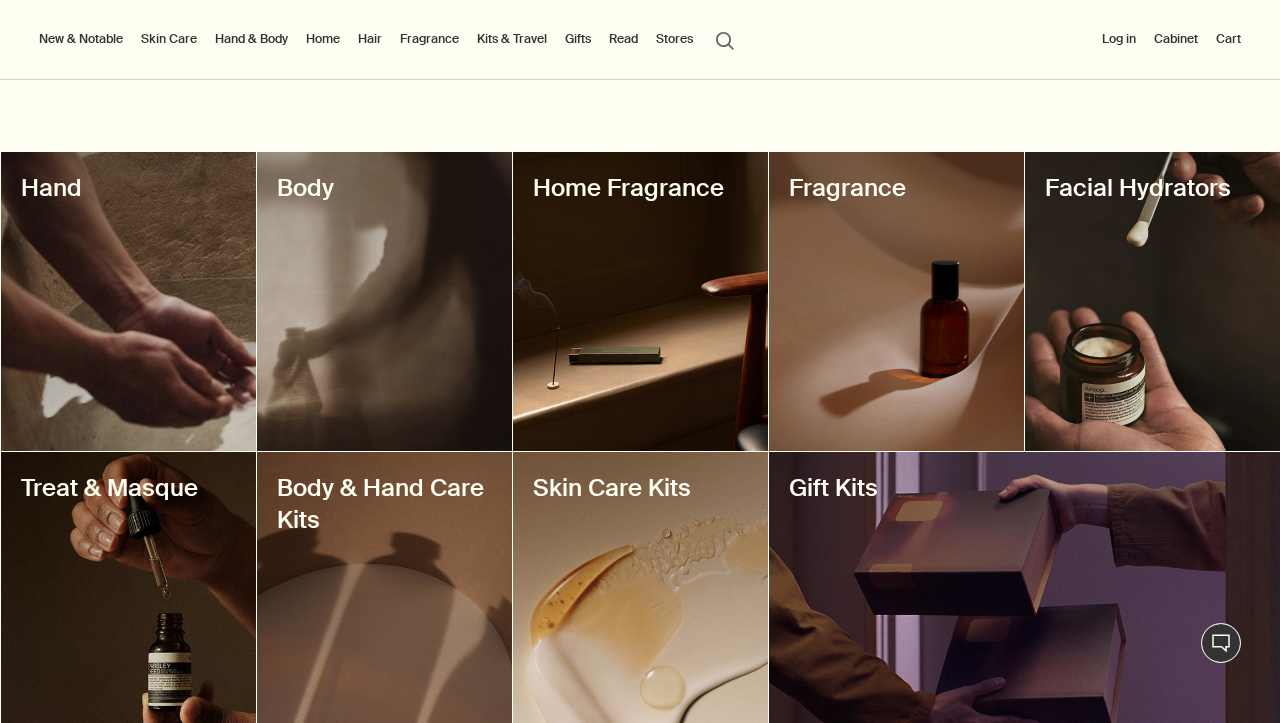 scroll, scrollTop: 1762, scrollLeft: 0, axis: vertical 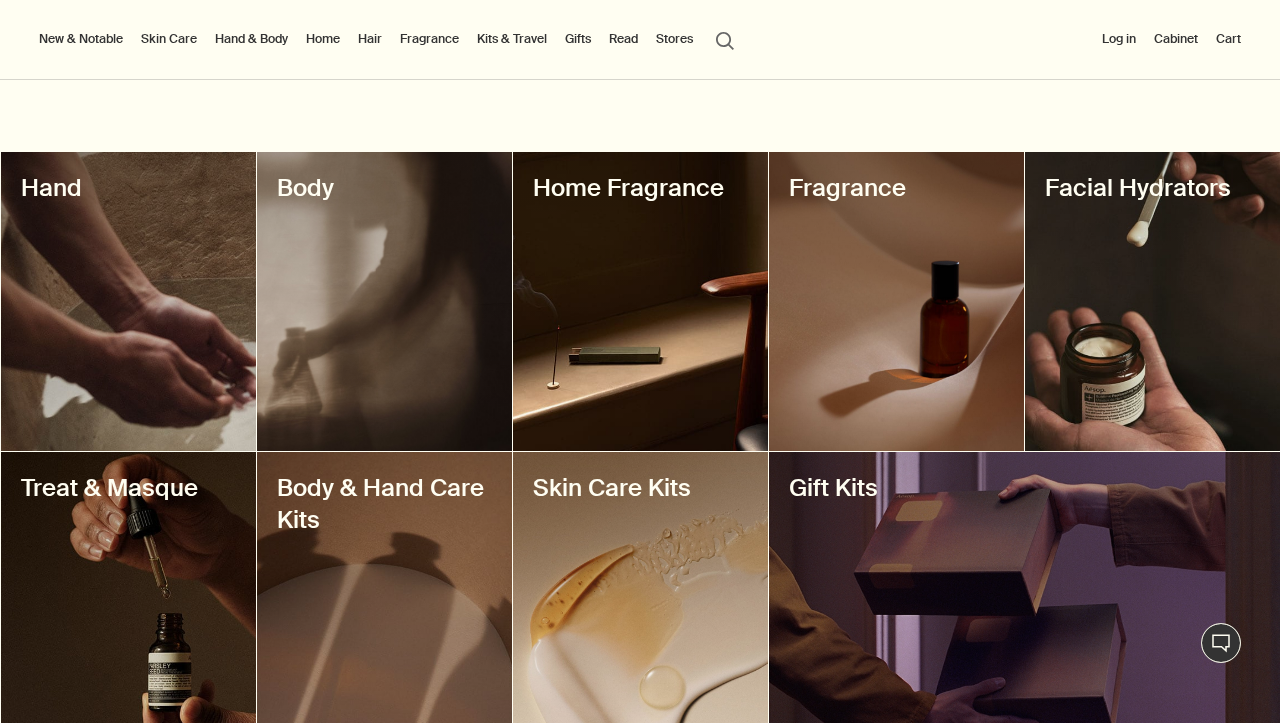 click on "Hand & Body" at bounding box center [251, 39] 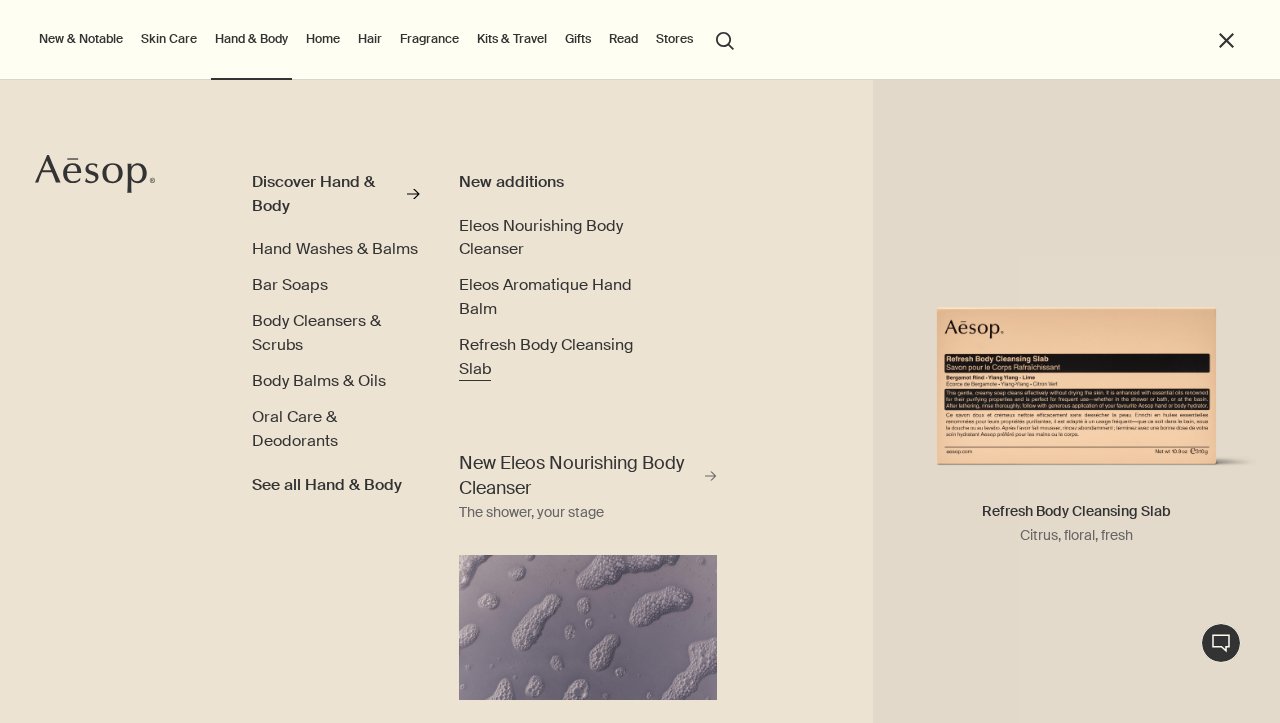 click on "Refresh Body Cleansing Slab" at bounding box center [546, 356] 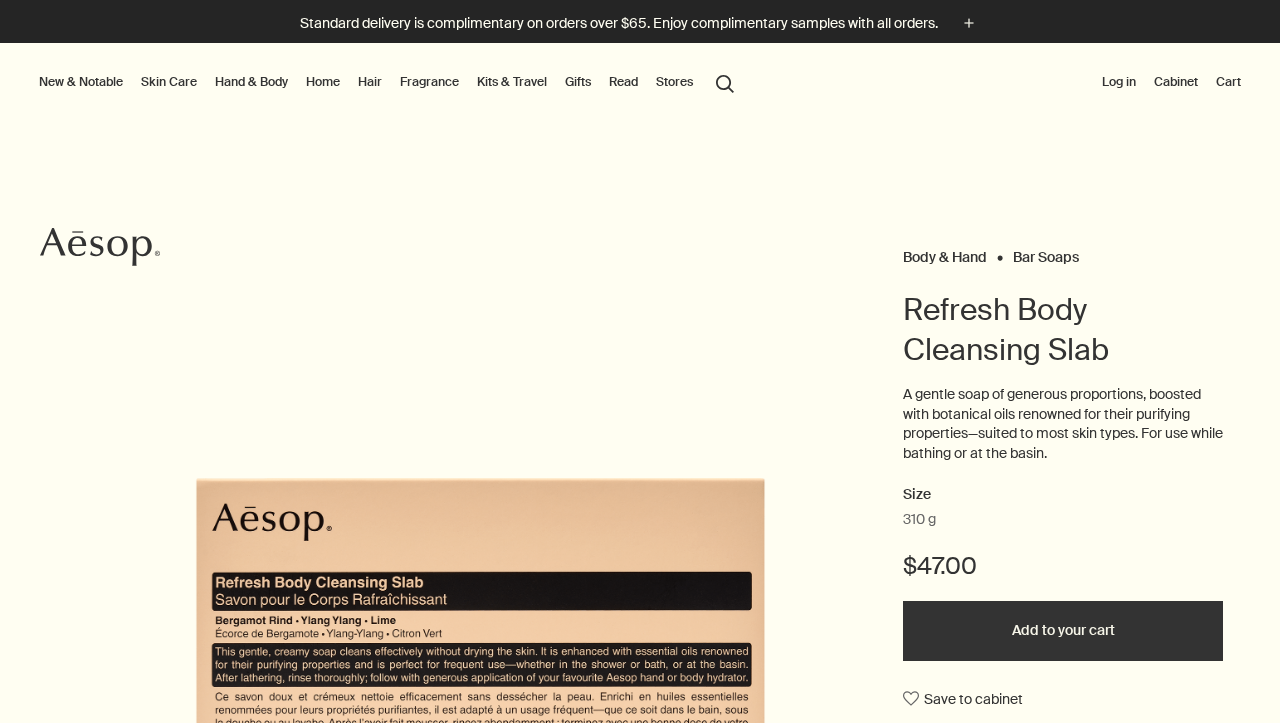 scroll, scrollTop: 0, scrollLeft: 0, axis: both 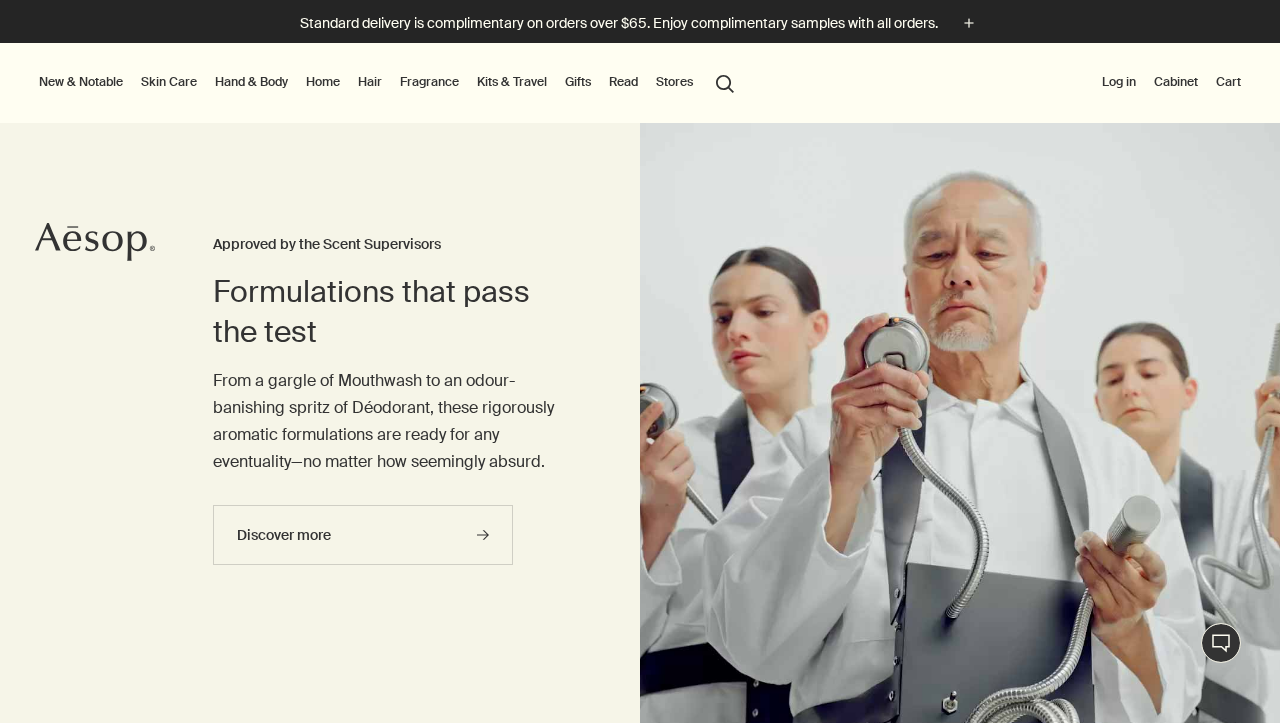 click on "New & Notable" at bounding box center [81, 82] 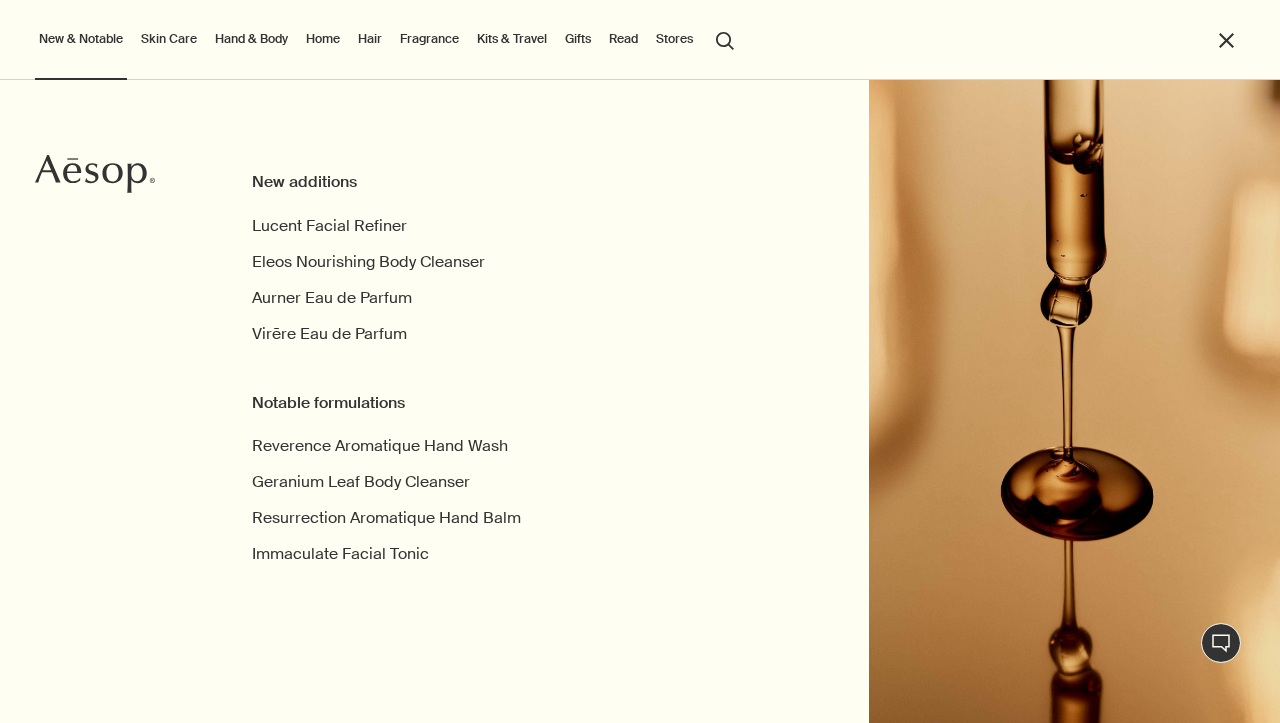 click on "Skin Care" at bounding box center [169, 39] 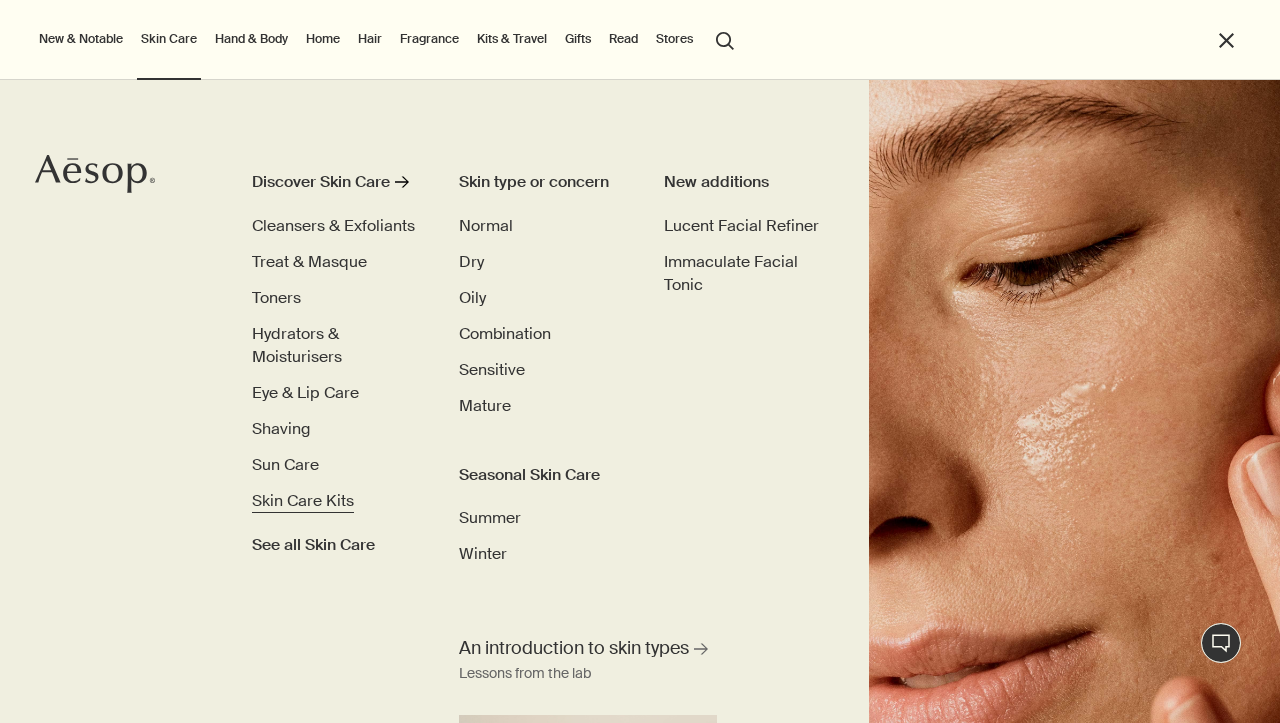 click on "Skin Care Kits" at bounding box center (303, 500) 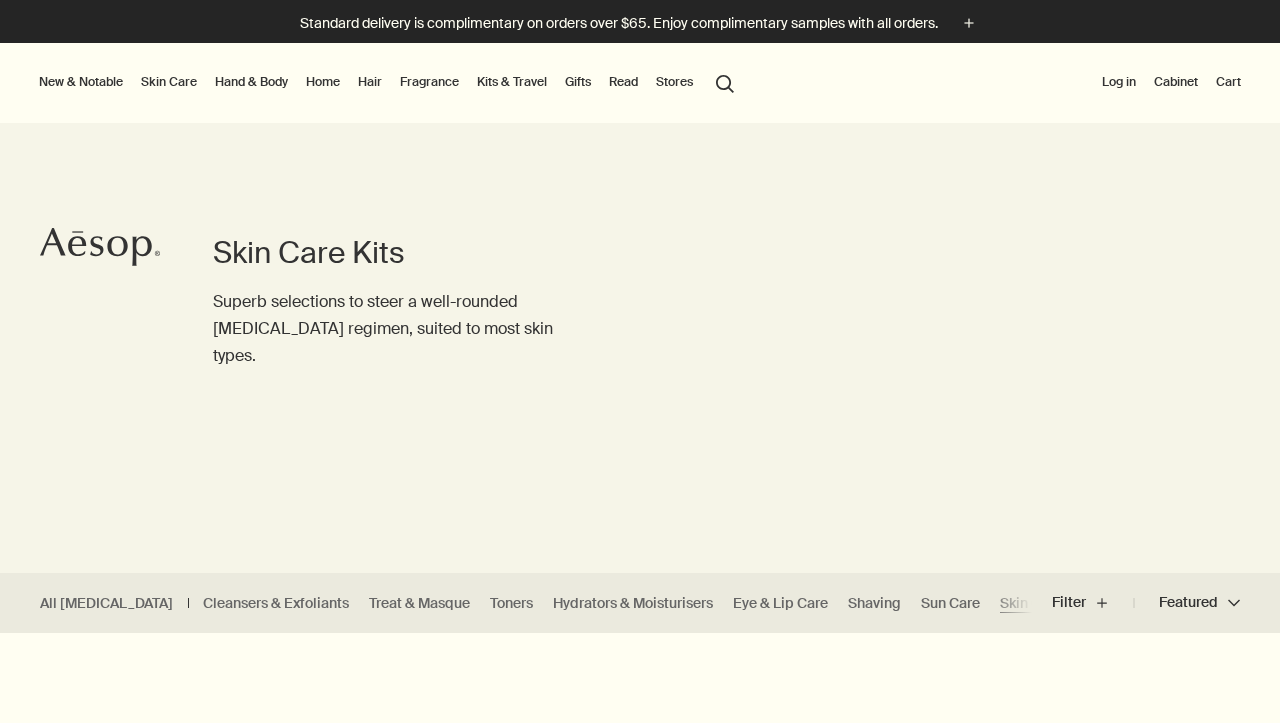 scroll, scrollTop: 0, scrollLeft: 0, axis: both 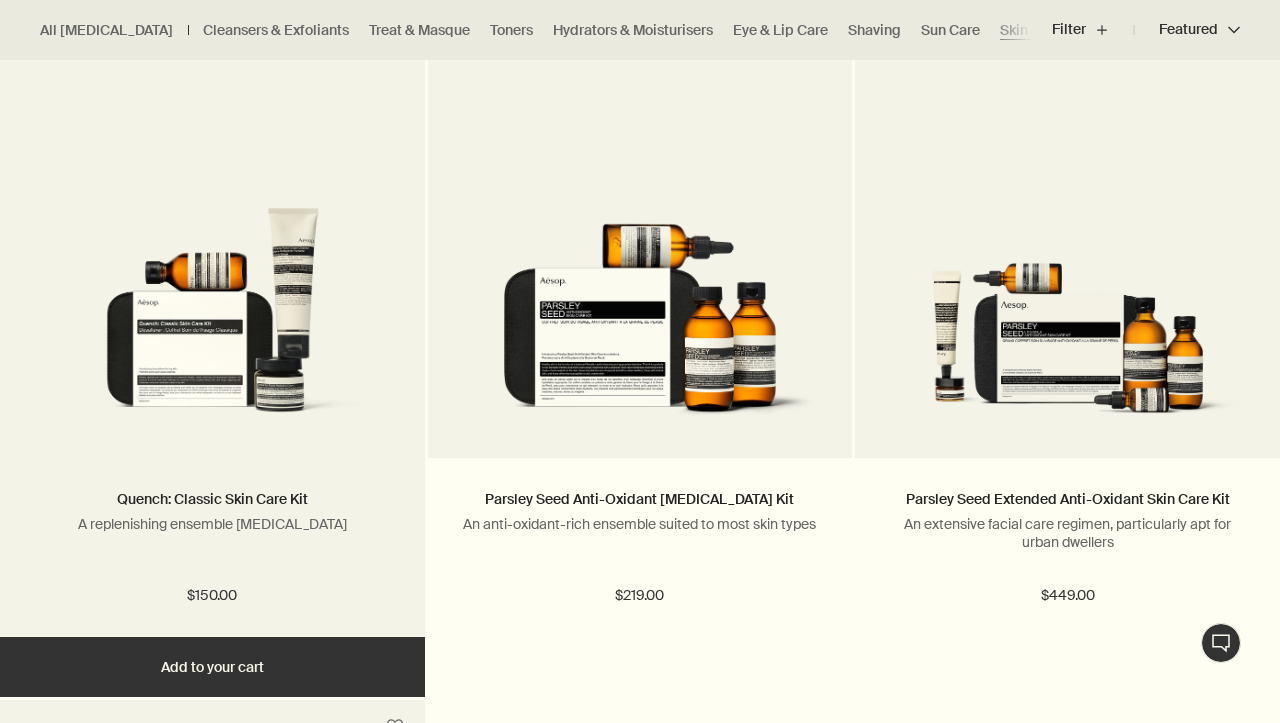 click at bounding box center [212, 317] 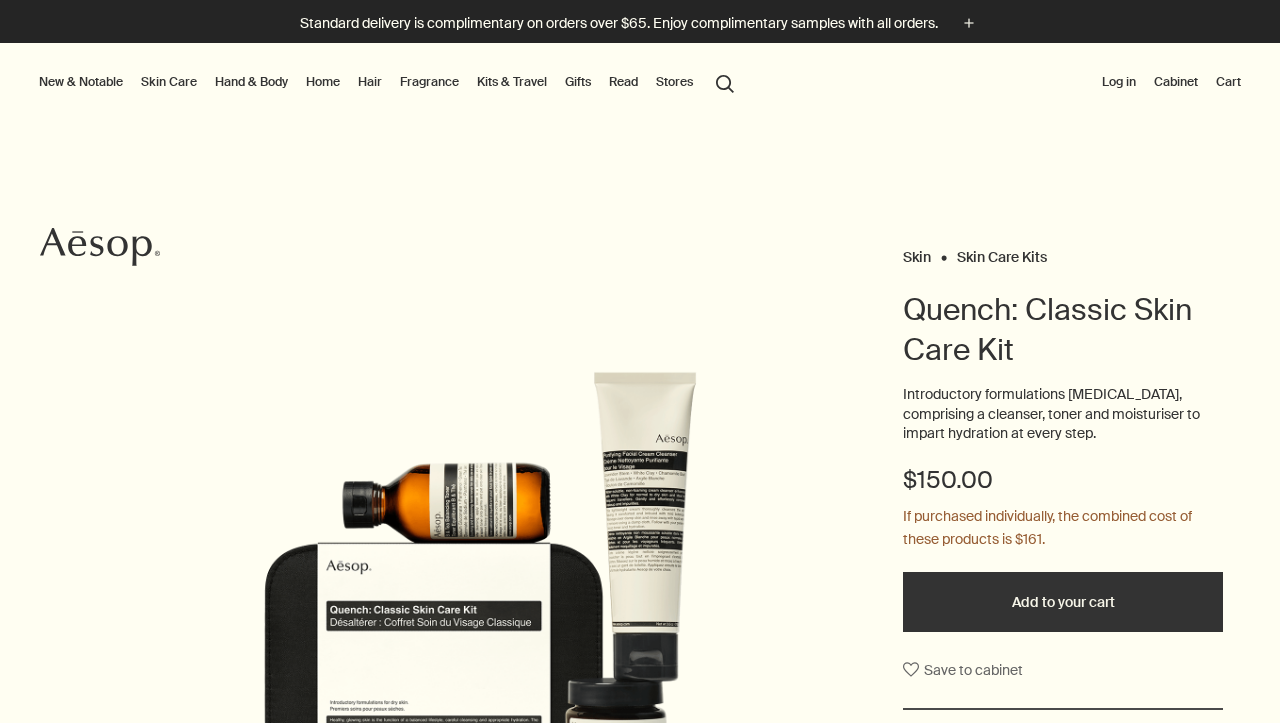 scroll, scrollTop: 0, scrollLeft: 0, axis: both 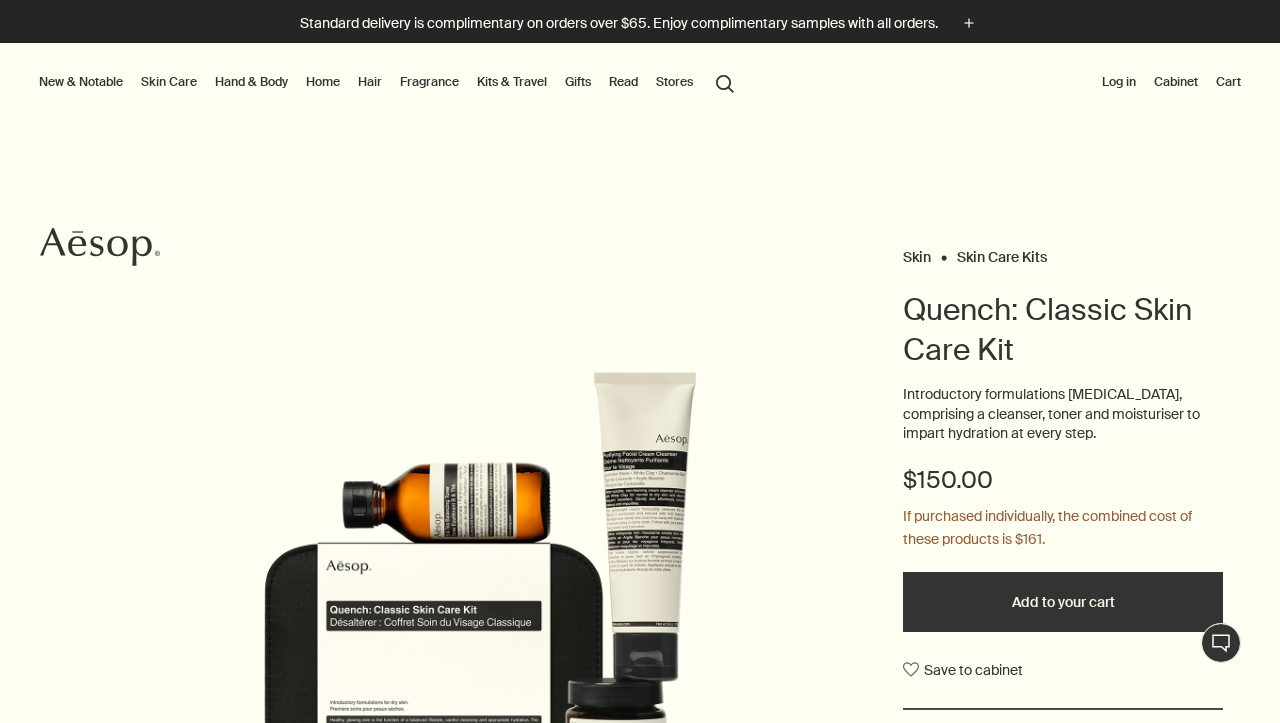 click on "Skin Care" at bounding box center (169, 82) 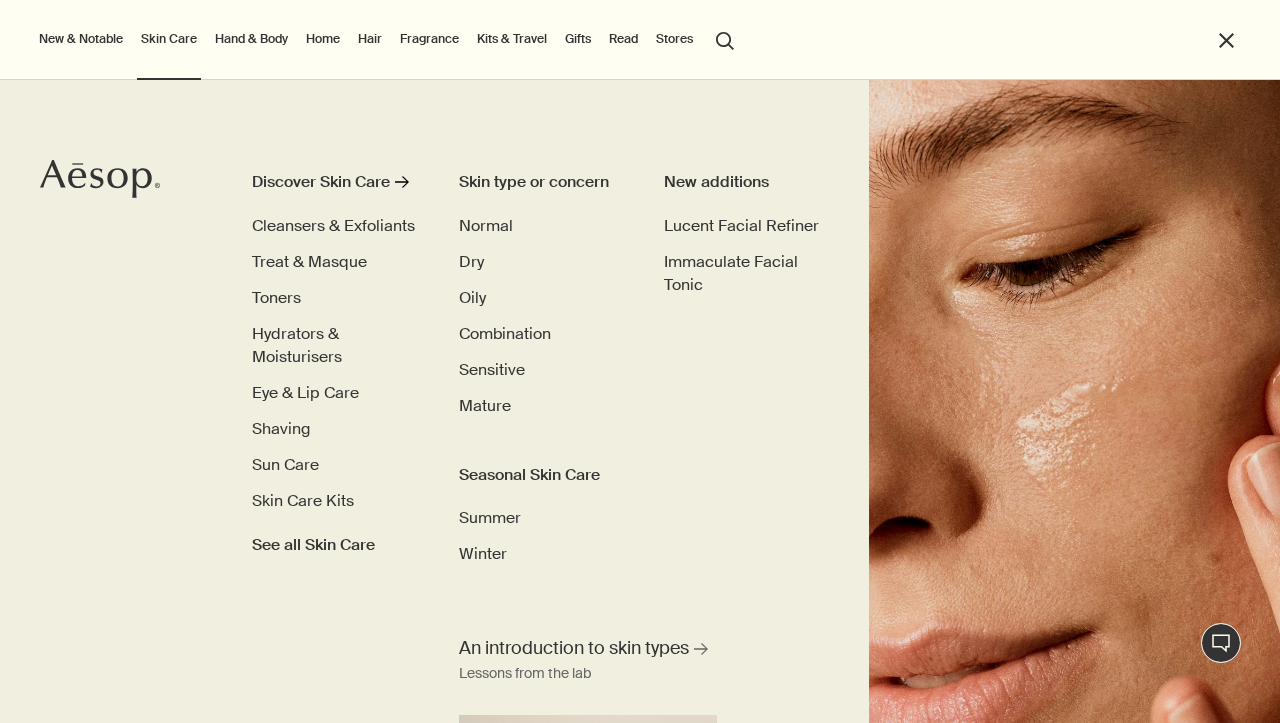 click on "Discover Skin Care   rightArrow Cleansers & Exfoliants Treat & Masque Toners Hydrators & Moisturisers Eye & Lip Care Shaving Sun Care Skin Care Kits See all Skin Care" at bounding box center (336, 363) 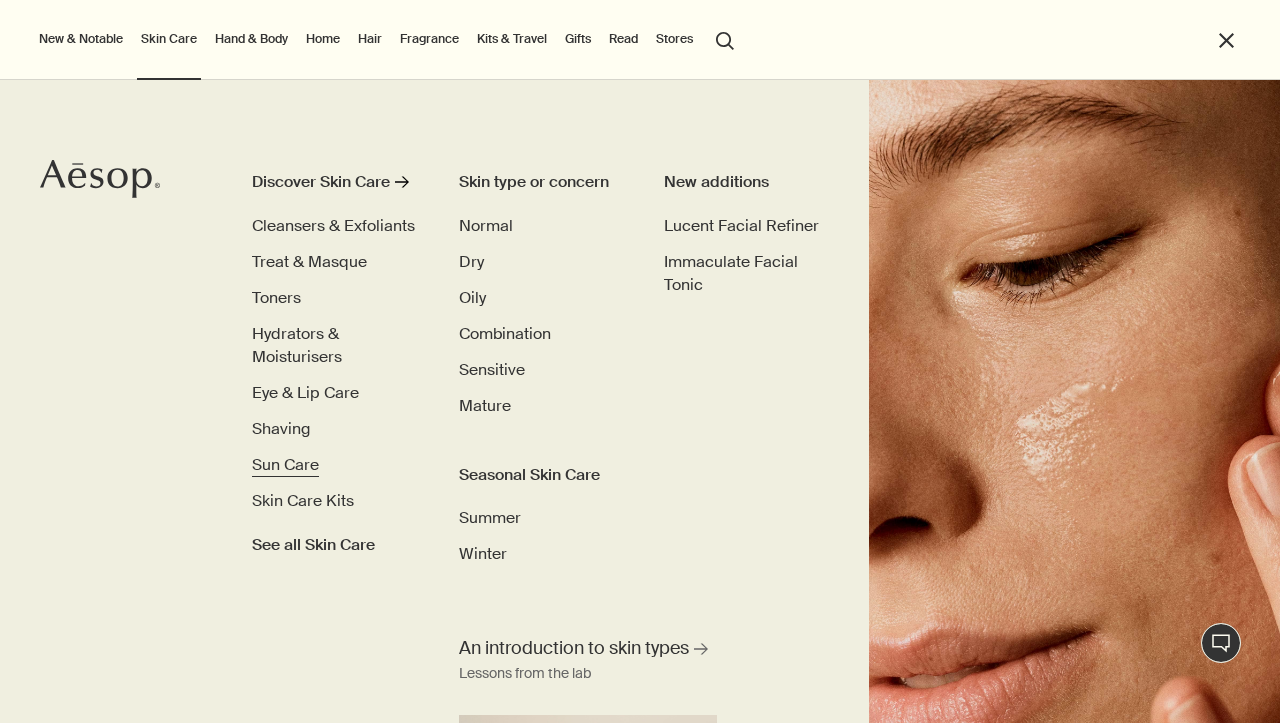 click on "Sun Care" at bounding box center [285, 464] 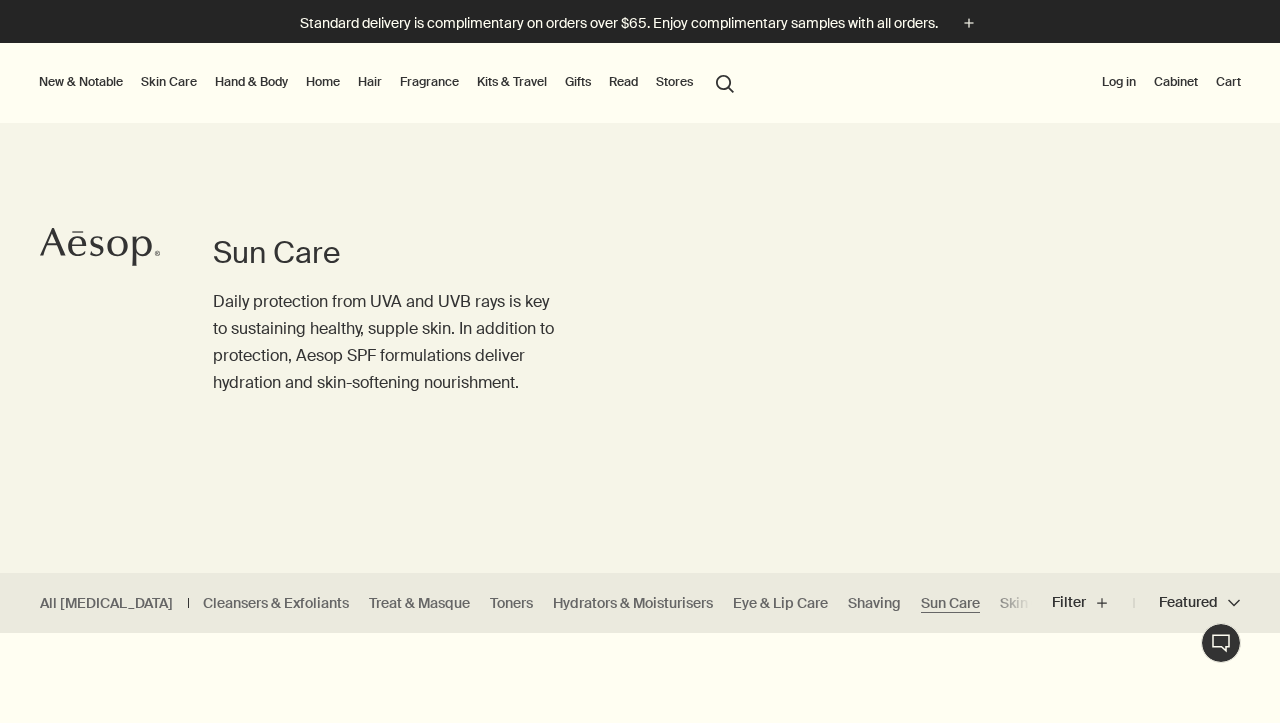 scroll, scrollTop: 0, scrollLeft: 0, axis: both 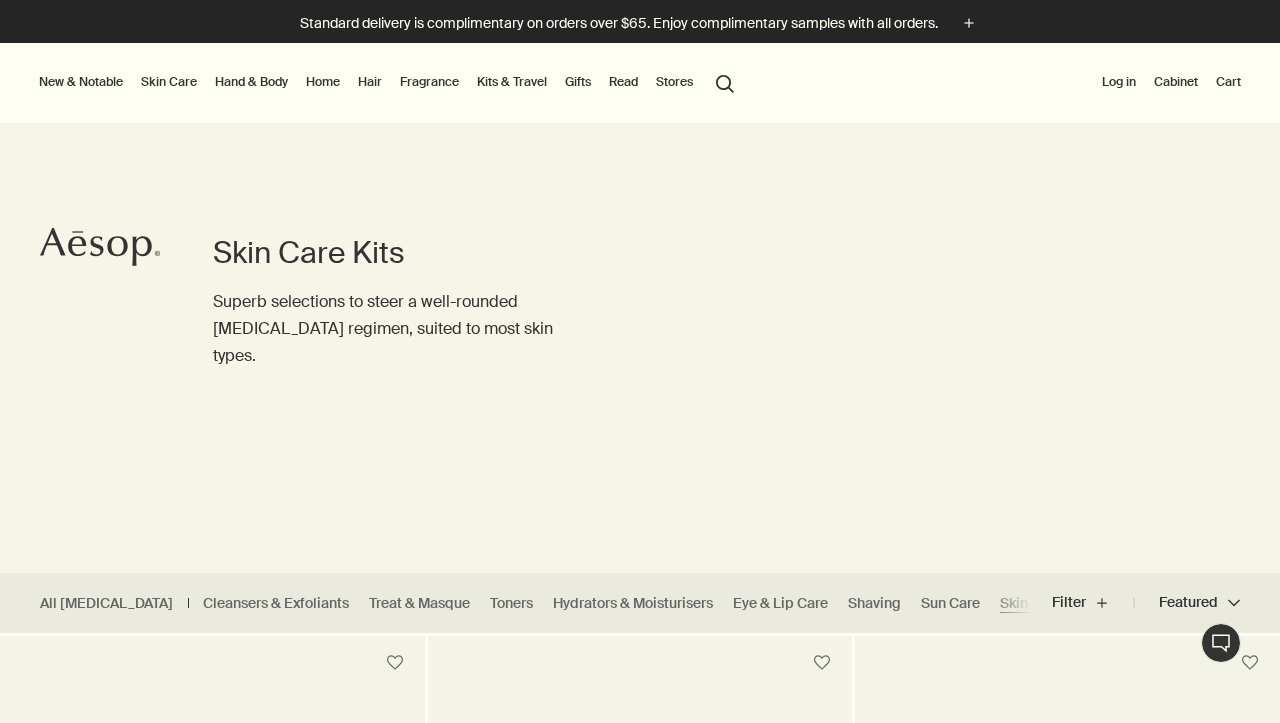 click on "Skin Care" at bounding box center (169, 82) 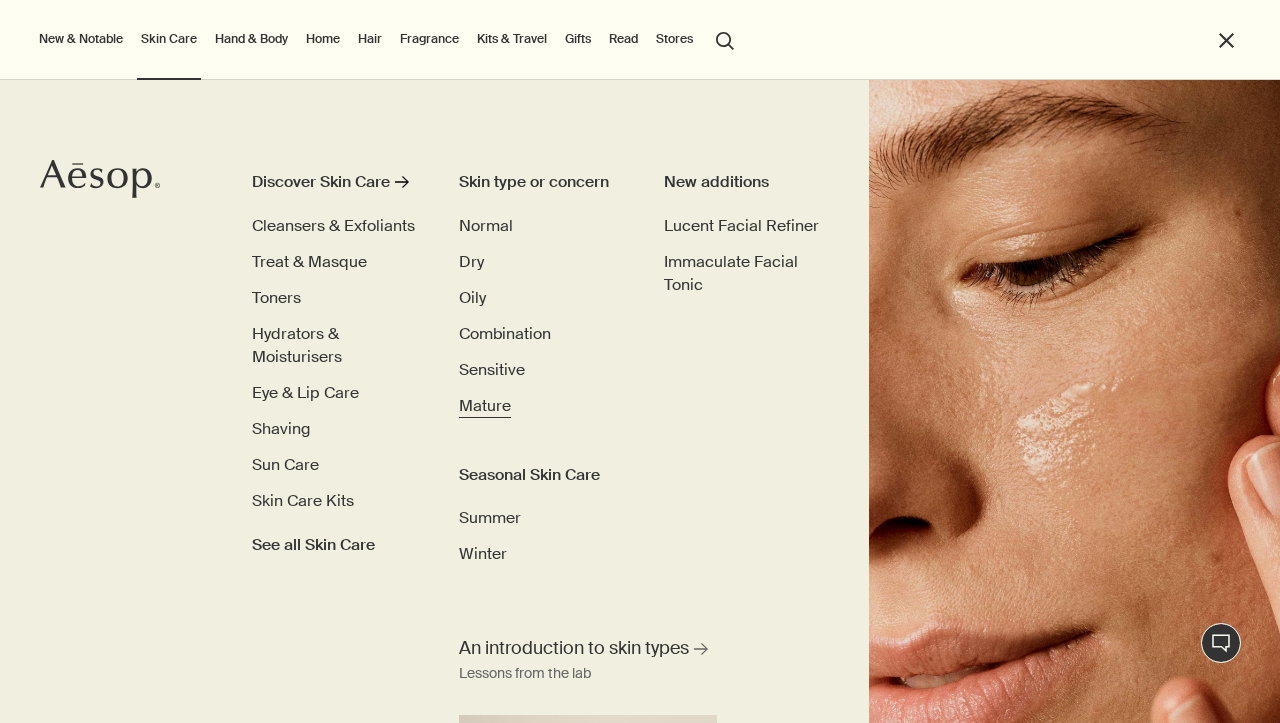 click on "Mature" at bounding box center (485, 405) 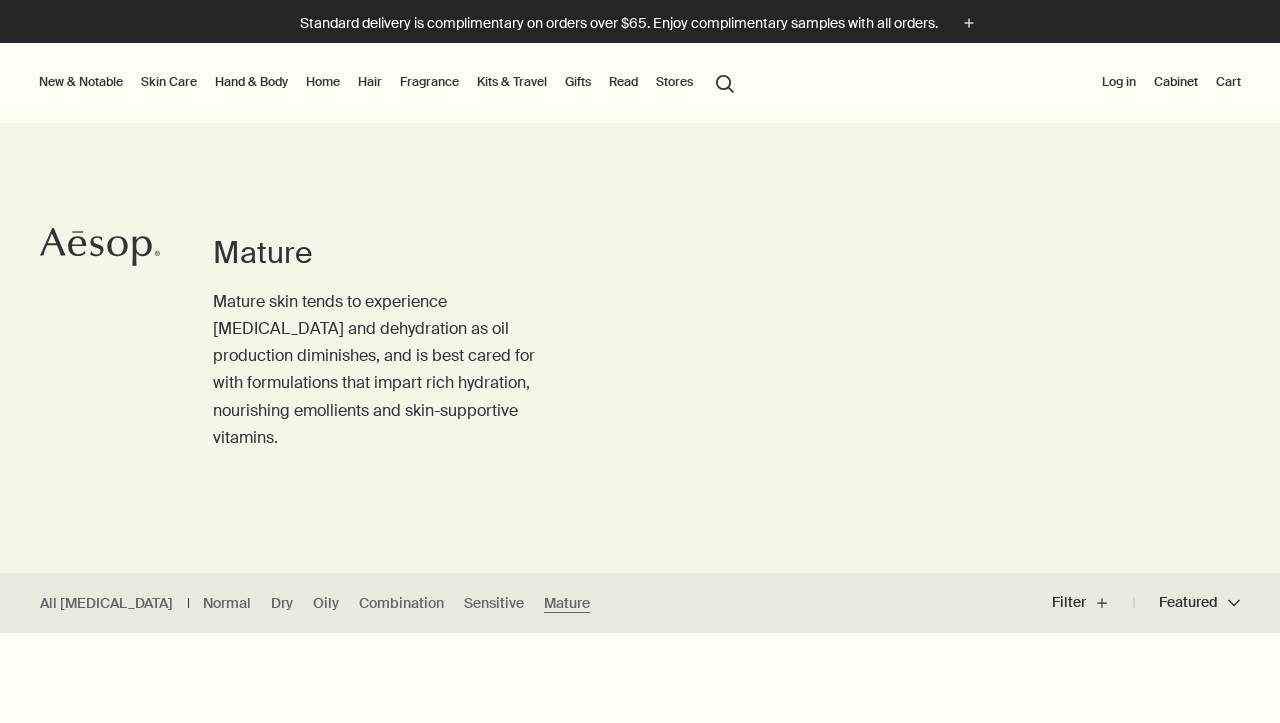 scroll, scrollTop: 12, scrollLeft: 0, axis: vertical 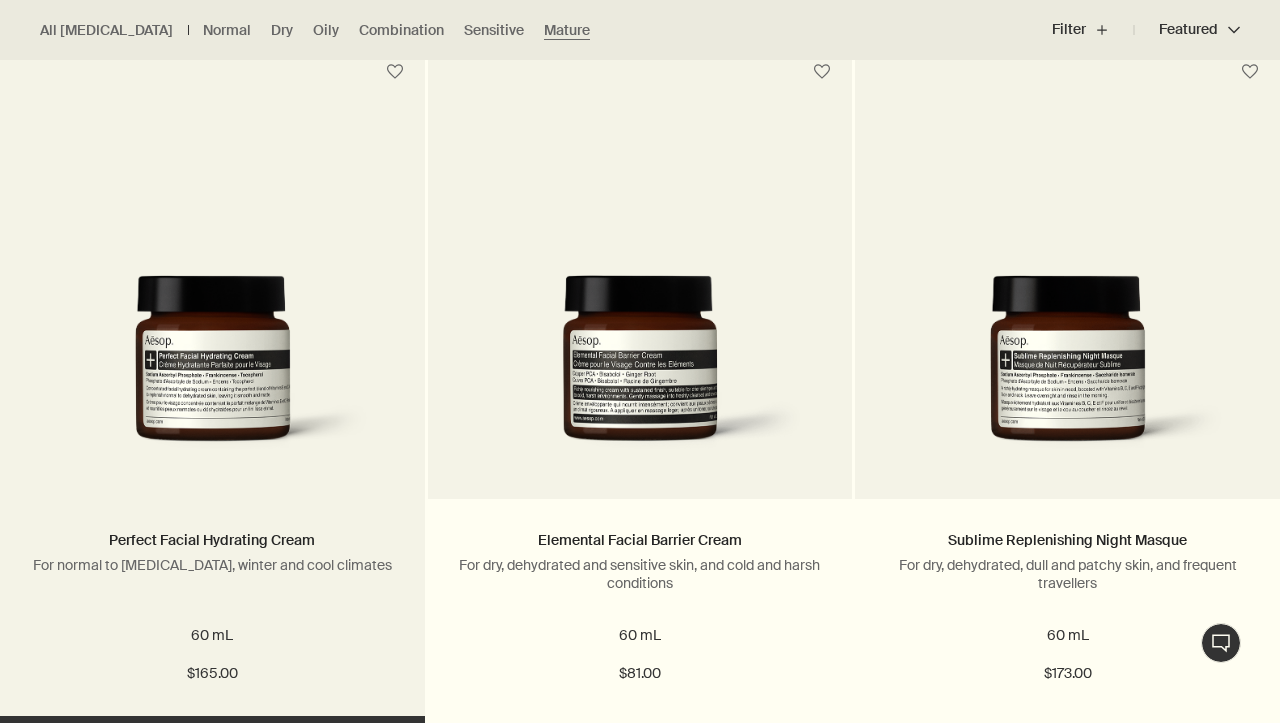 click at bounding box center (212, 371) 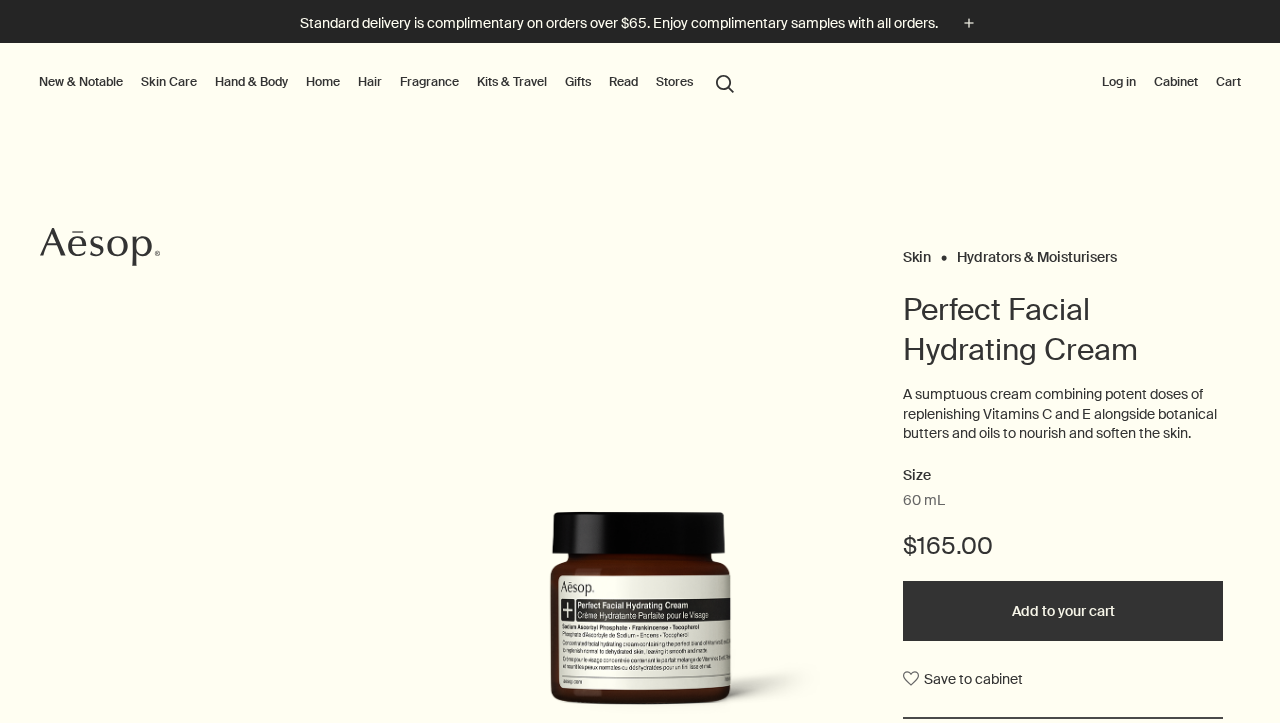 scroll, scrollTop: 0, scrollLeft: 0, axis: both 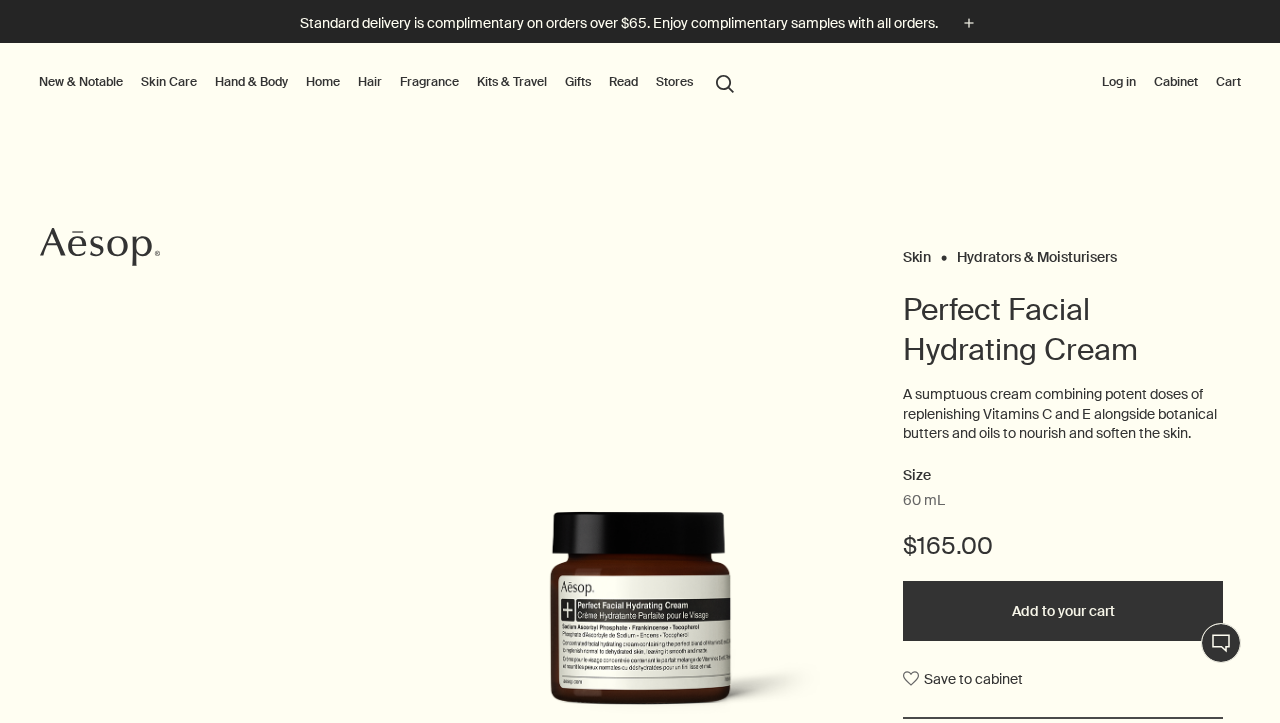 click on "Skin Care" at bounding box center [169, 82] 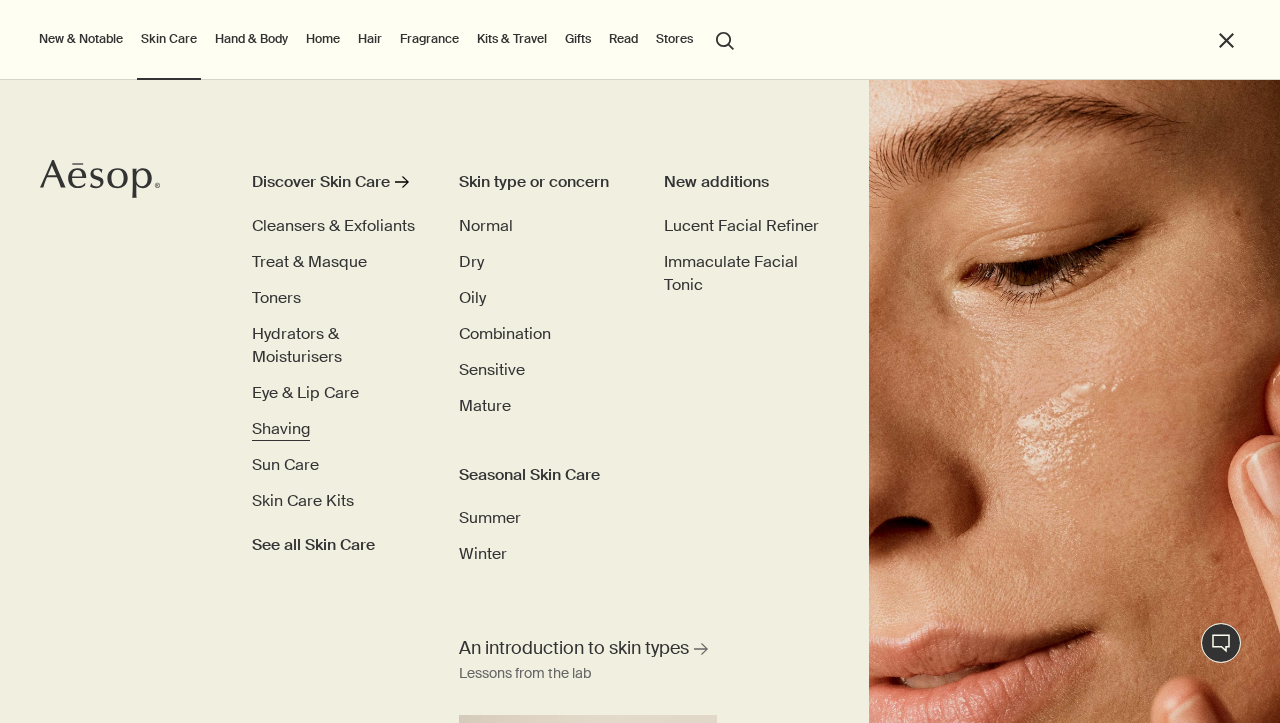 click on "Shaving" at bounding box center (281, 428) 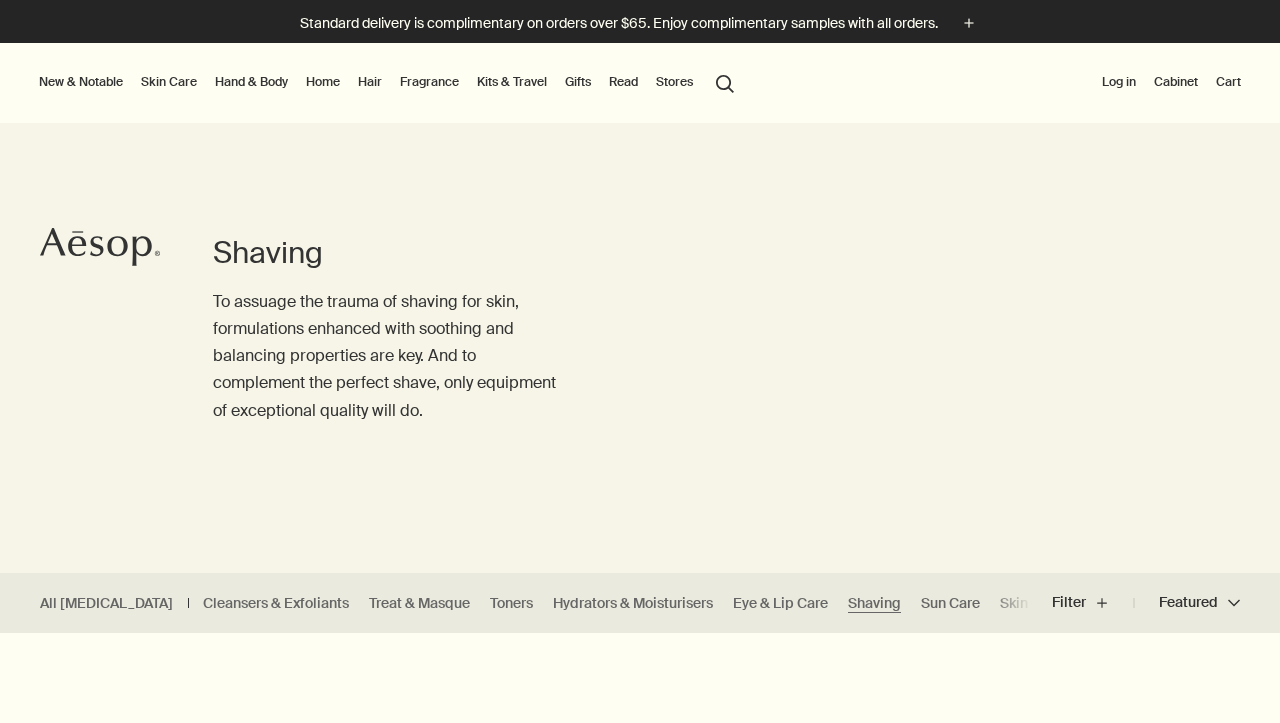 scroll, scrollTop: 0, scrollLeft: 0, axis: both 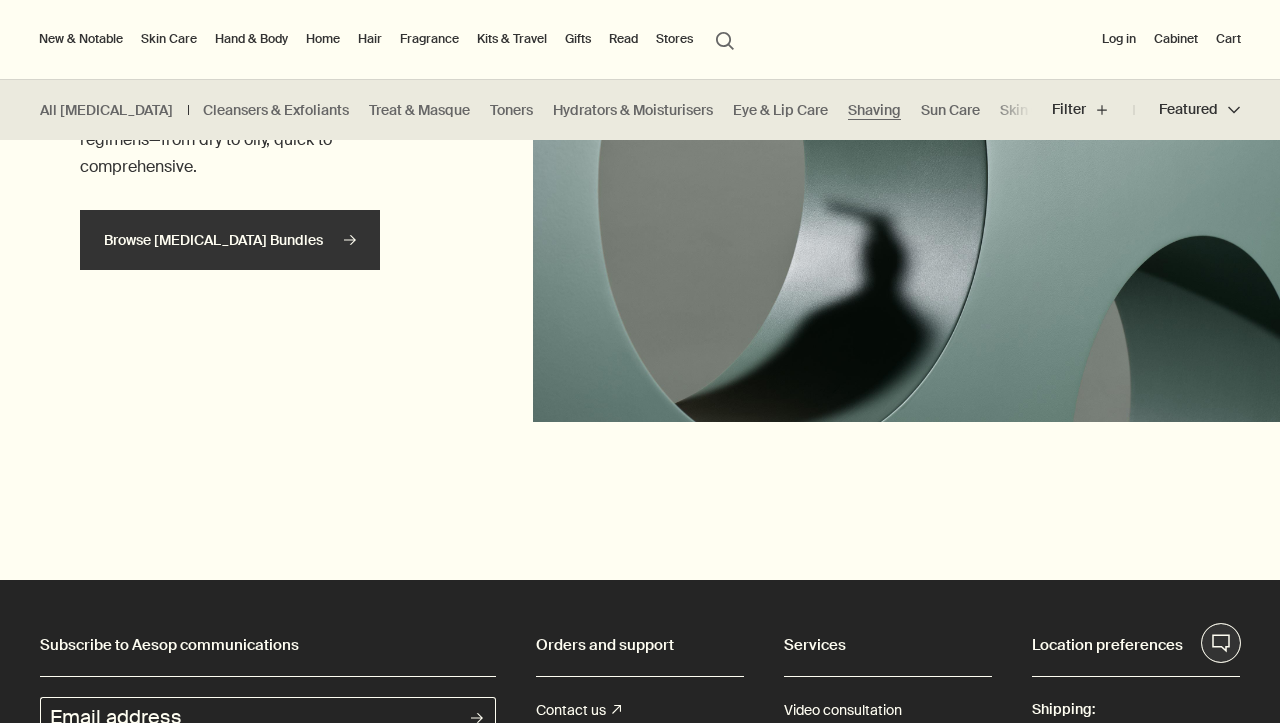 click on "Browse [MEDICAL_DATA] Bundles    rightArrow" at bounding box center (230, 240) 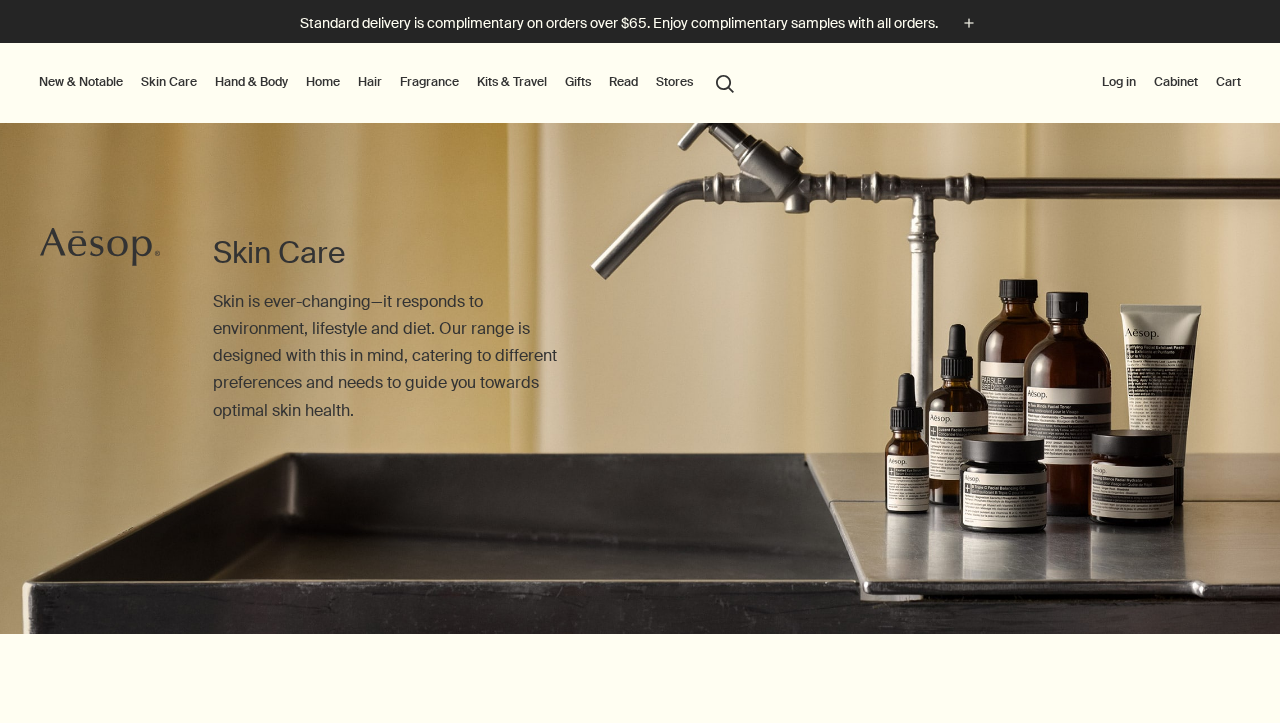 scroll, scrollTop: 0, scrollLeft: 0, axis: both 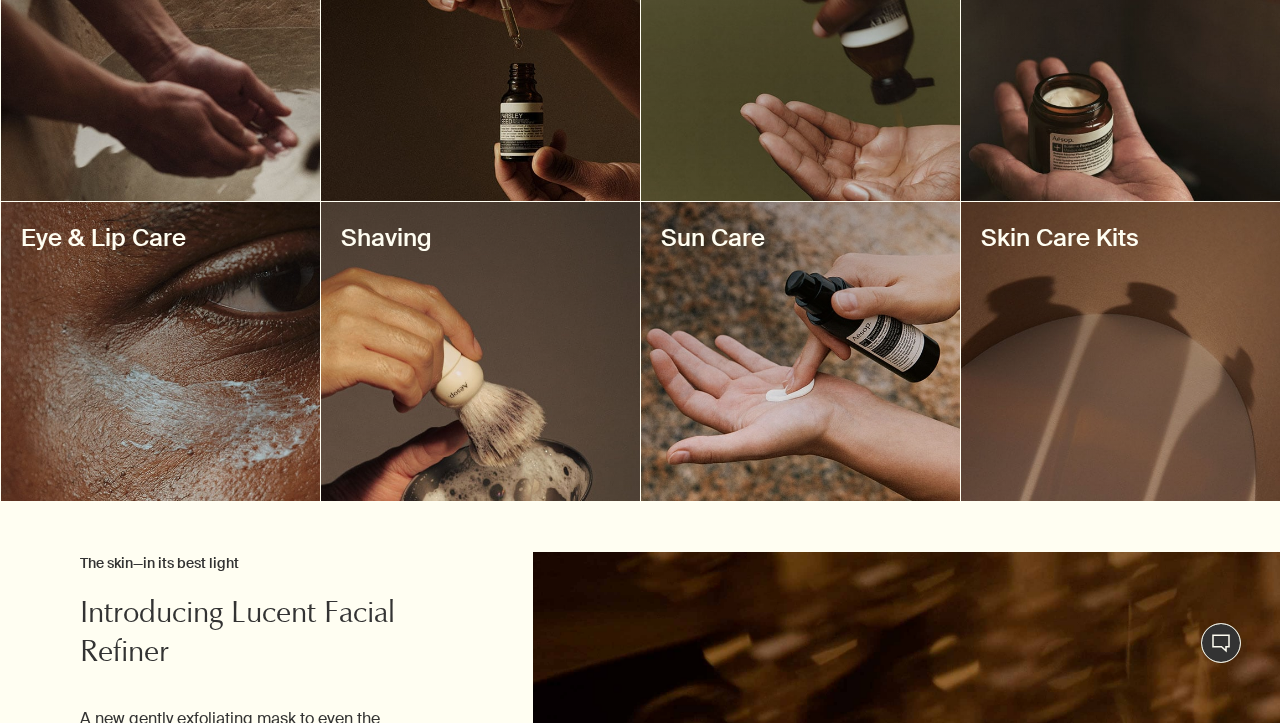 click at bounding box center (480, 351) 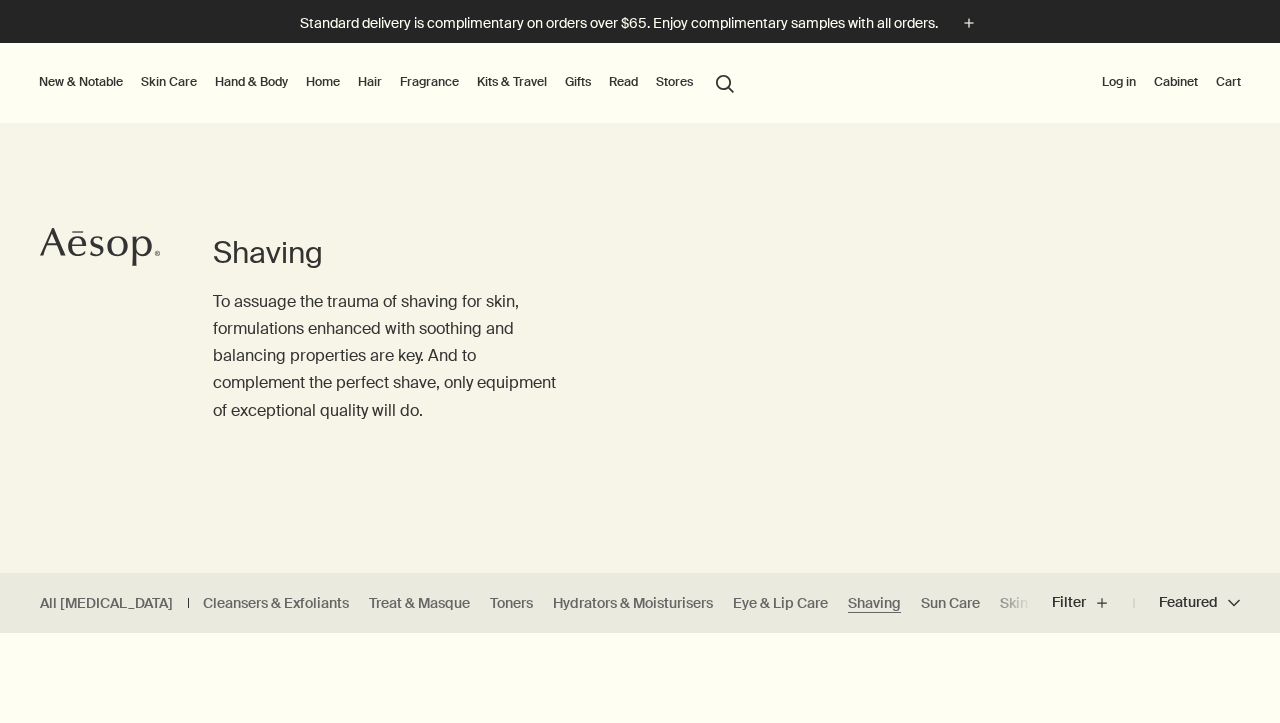 scroll, scrollTop: 0, scrollLeft: 0, axis: both 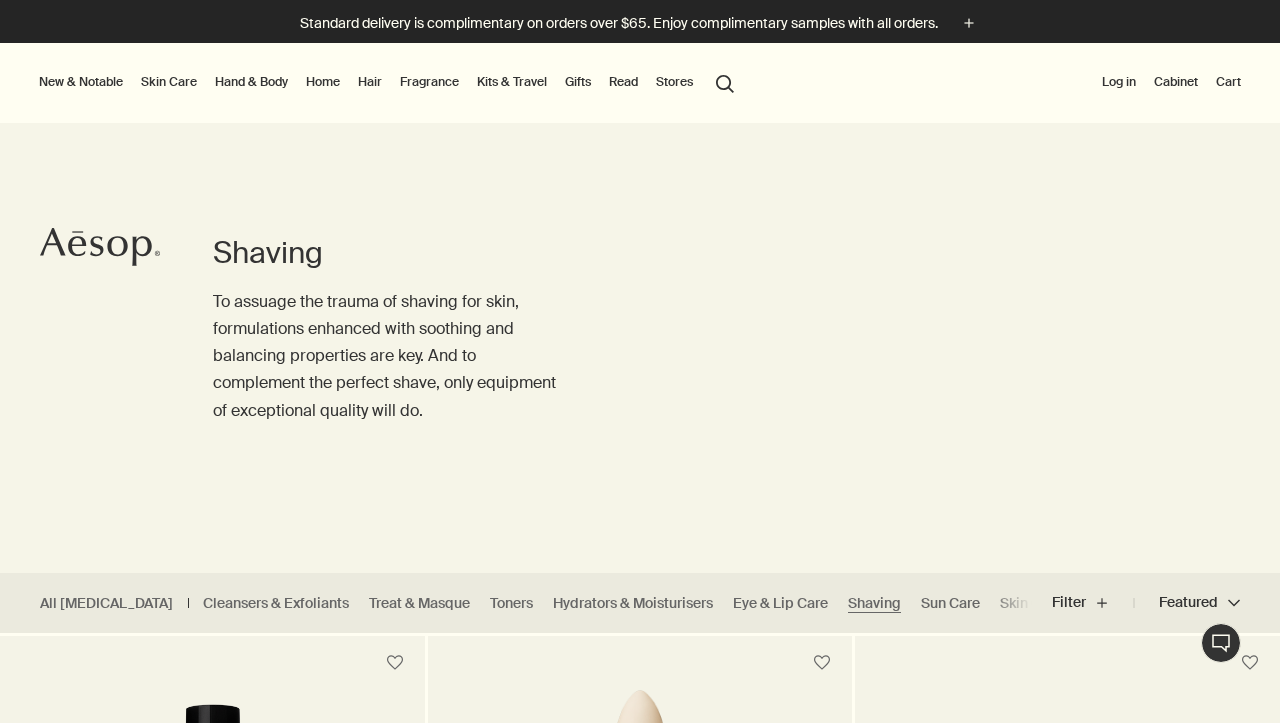click on "Kits & Travel" at bounding box center (512, 82) 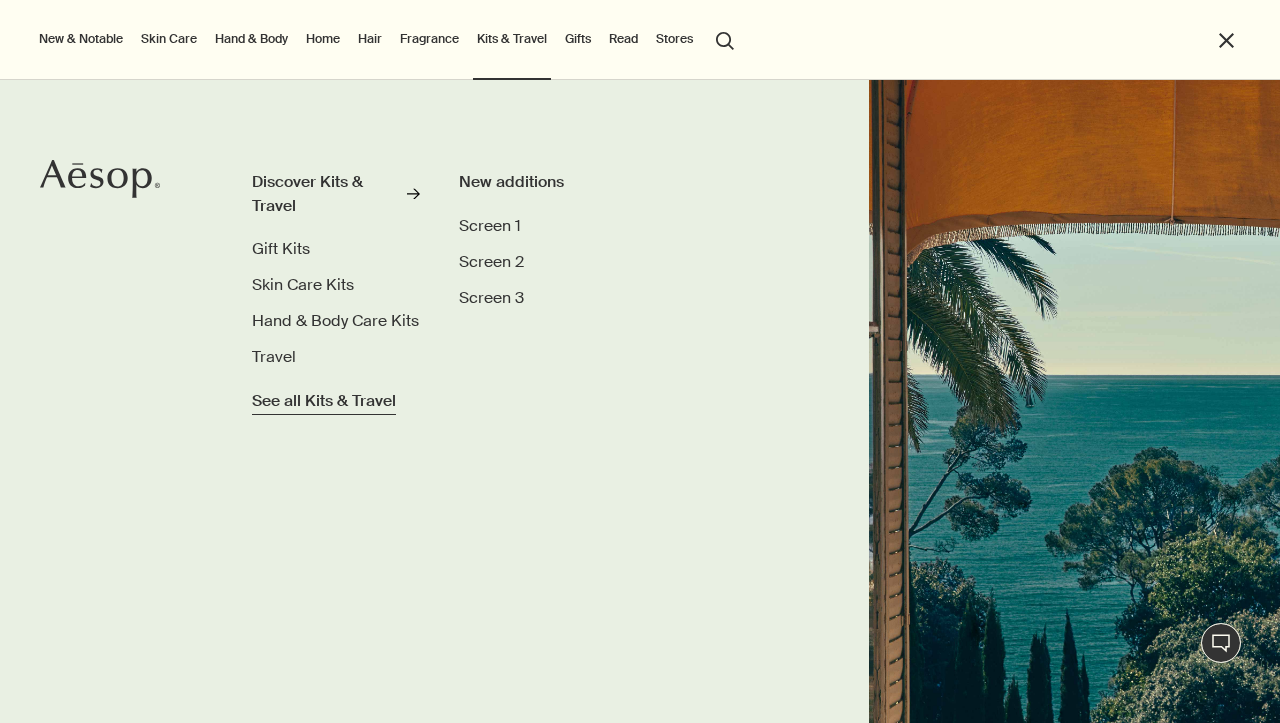 click on "See all Kits & Travel" at bounding box center (324, 401) 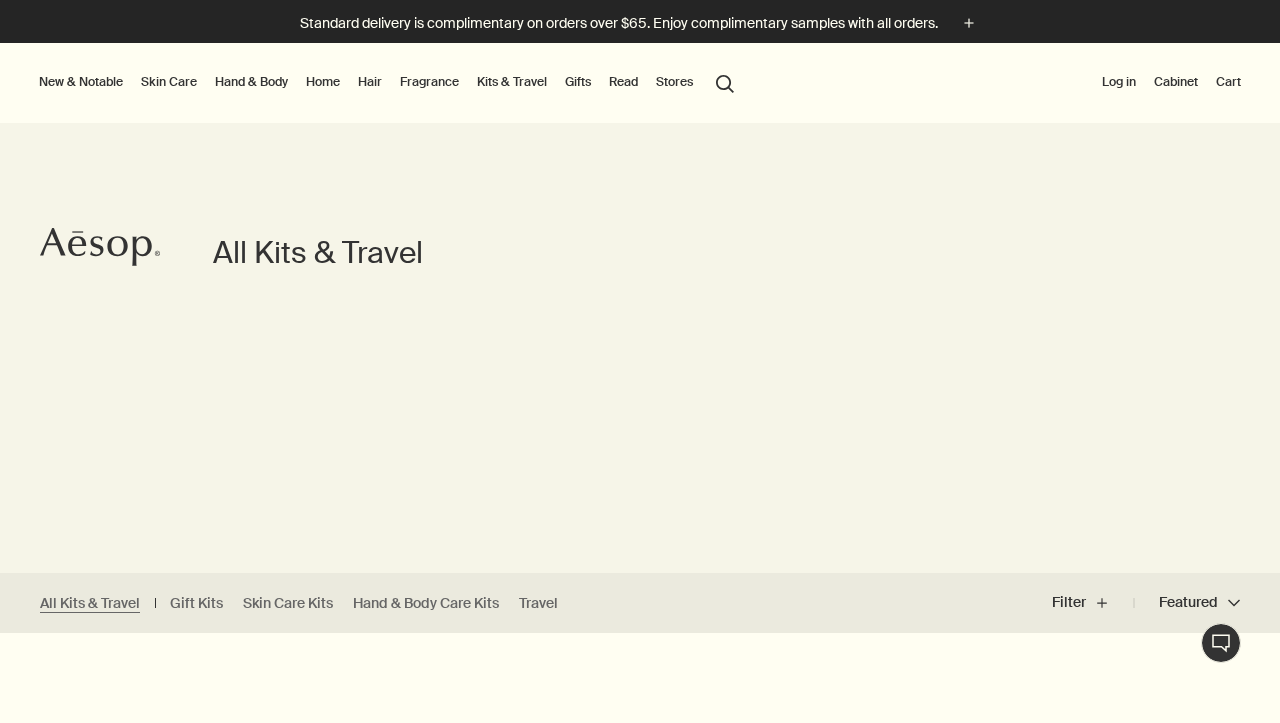 scroll, scrollTop: 0, scrollLeft: 0, axis: both 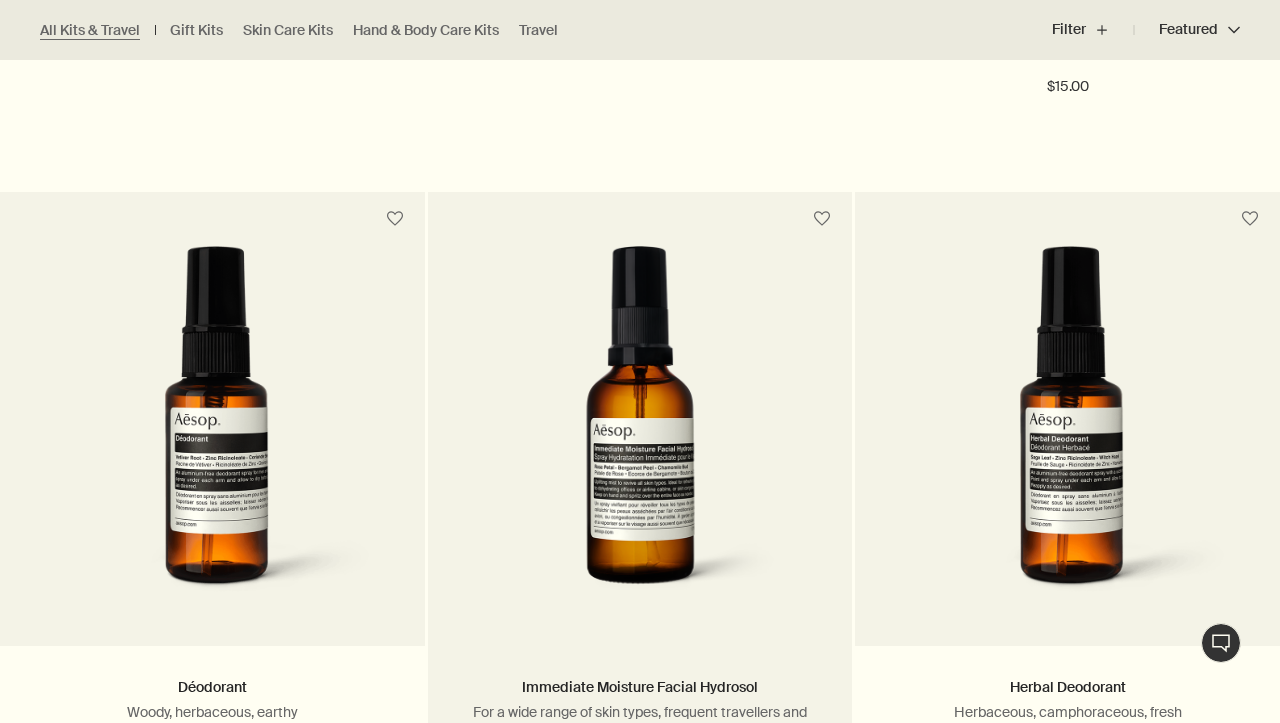 click at bounding box center [640, 446] 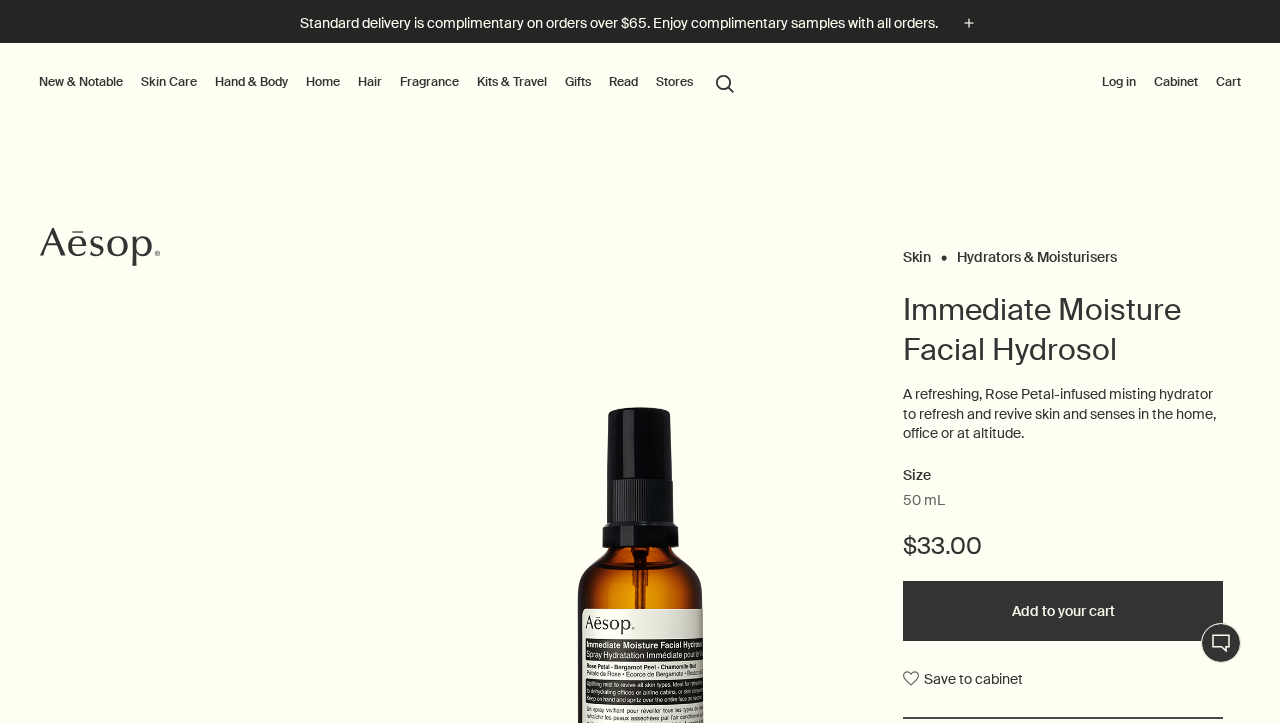 scroll, scrollTop: 0, scrollLeft: 0, axis: both 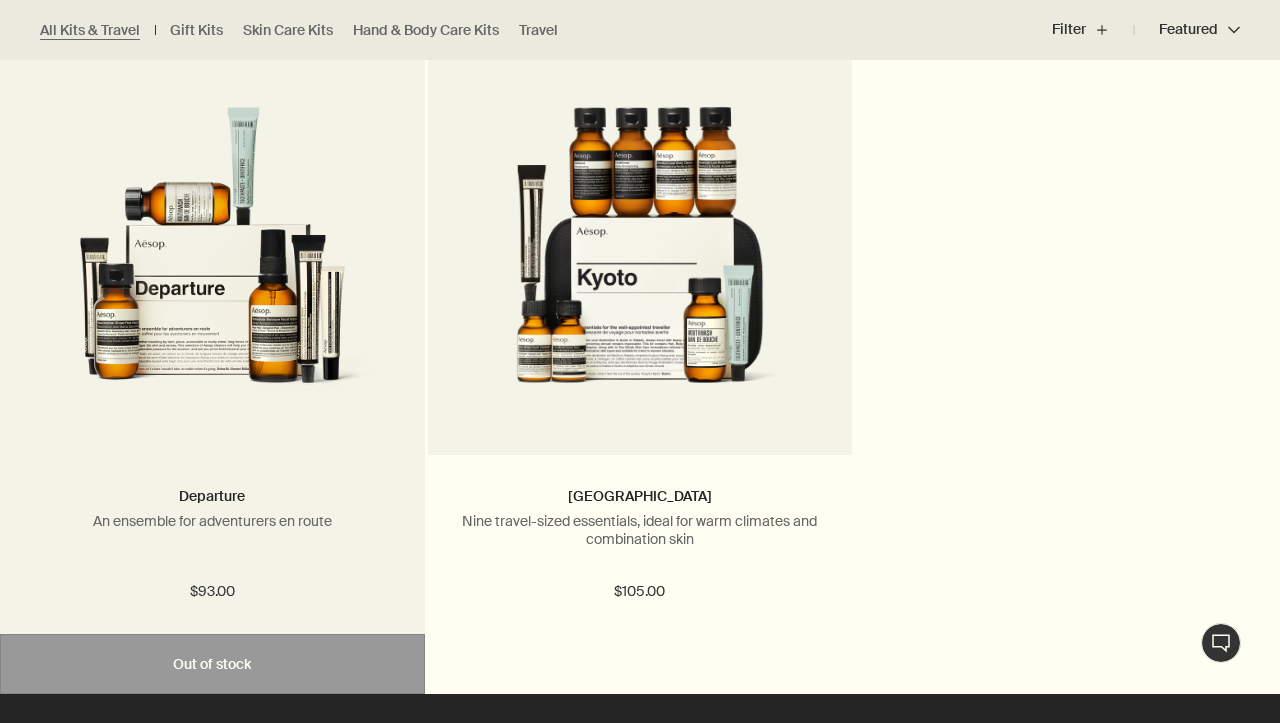click on "Departure An ensemble for adventurers en route $93.00" at bounding box center [212, 544] 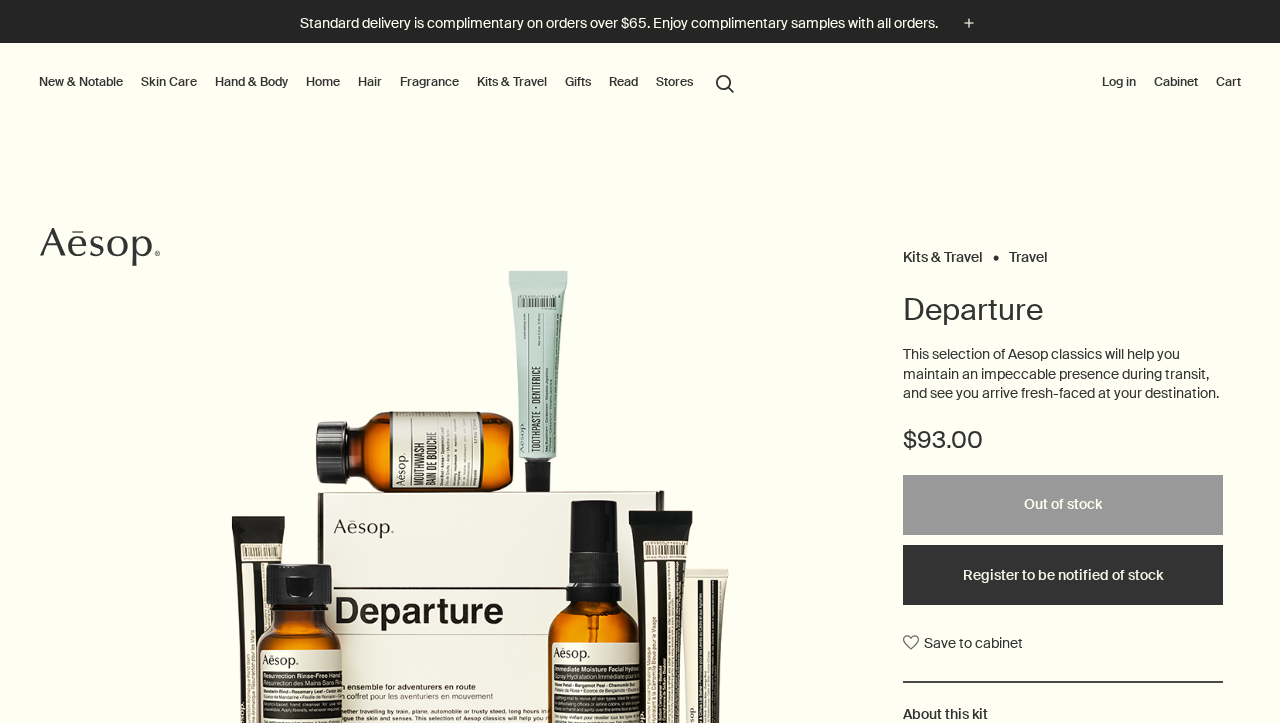 scroll, scrollTop: 0, scrollLeft: 0, axis: both 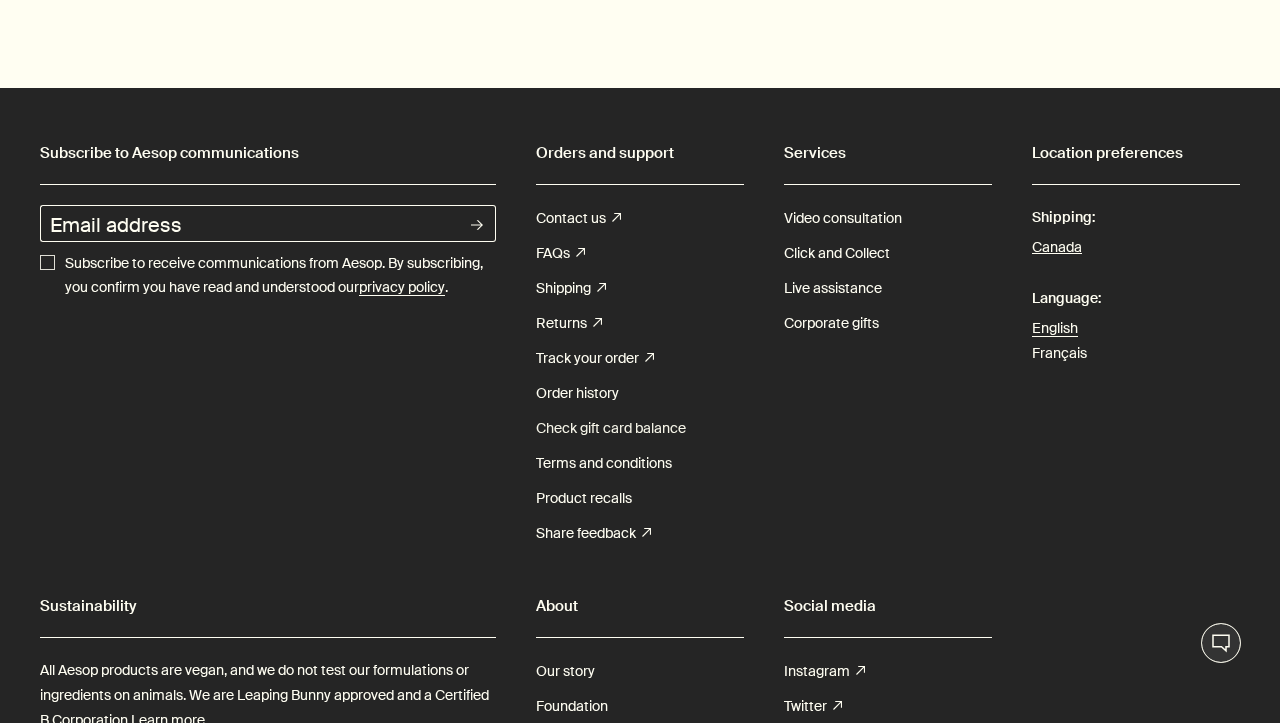 click on "Check gift card balance" at bounding box center (611, 428) 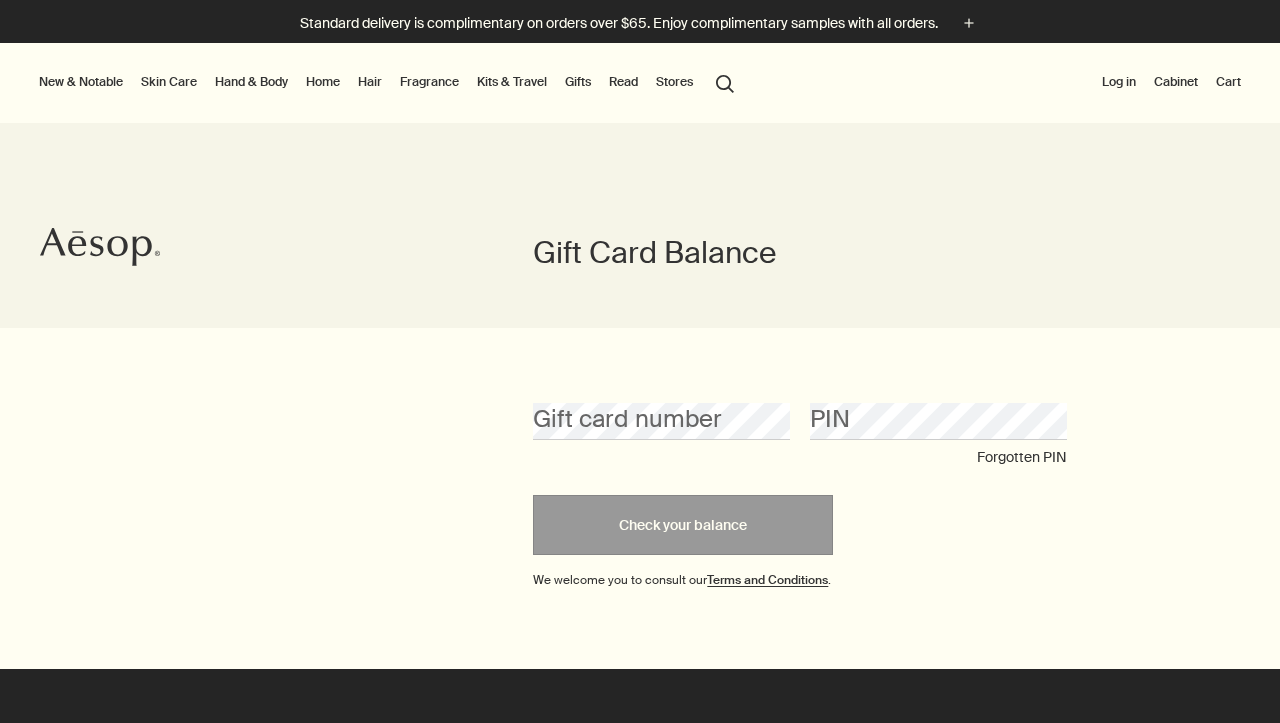 scroll, scrollTop: 0, scrollLeft: 0, axis: both 